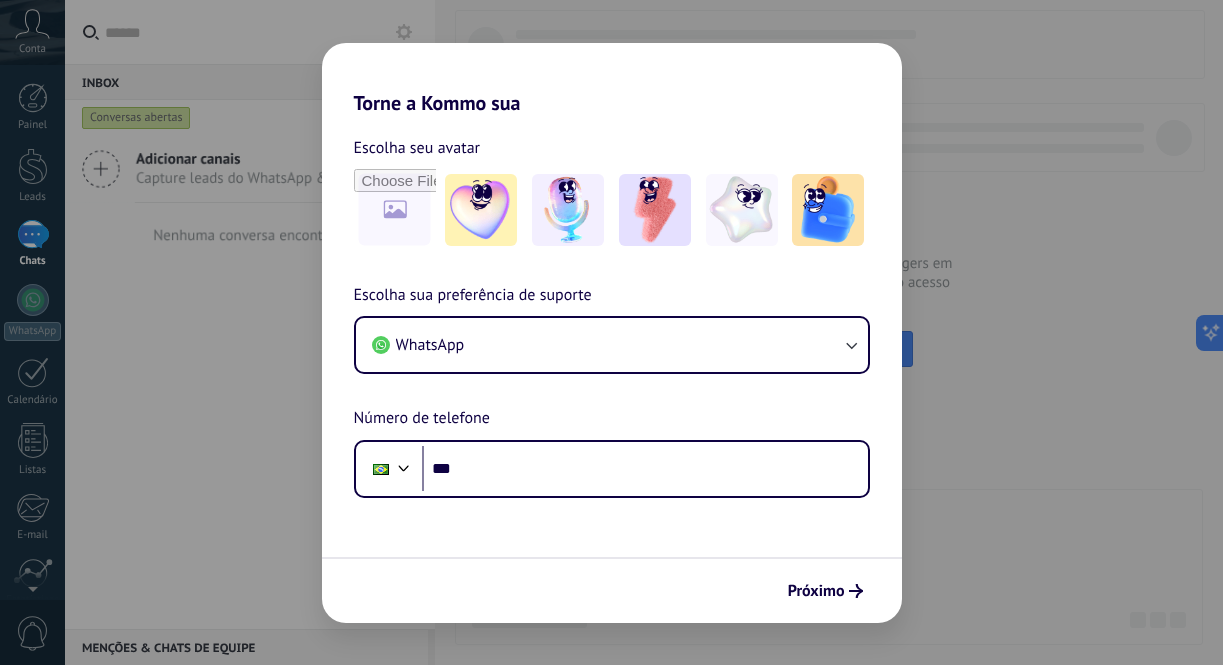 scroll, scrollTop: 0, scrollLeft: 0, axis: both 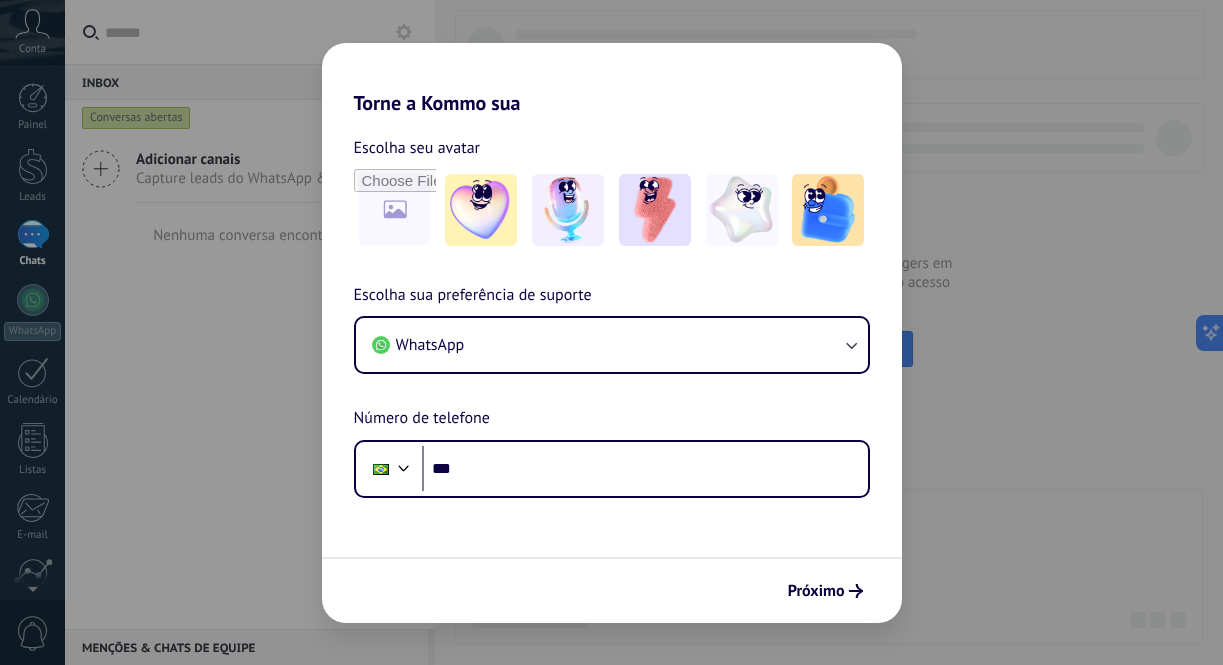 click on "Torne a Kommo sua Escolha seu avatar Escolha sua preferência de suporte WhatsApp Número de telefone Phone *** Próximo" at bounding box center (611, 332) 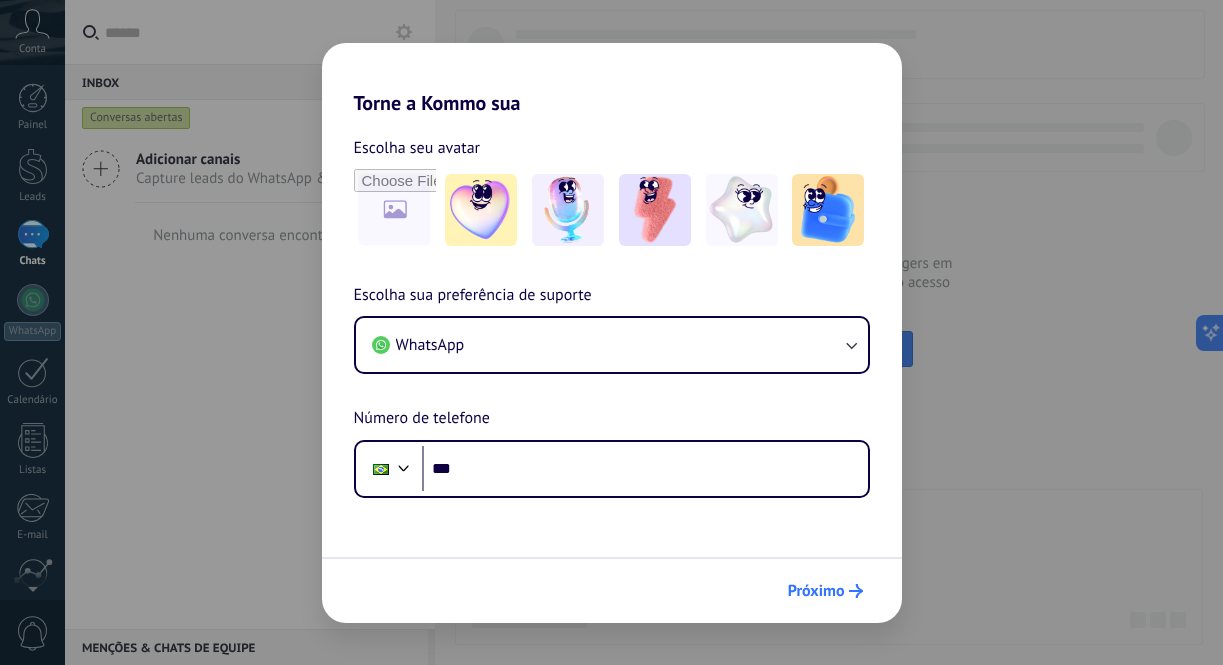 click on "Próximo" at bounding box center (816, 591) 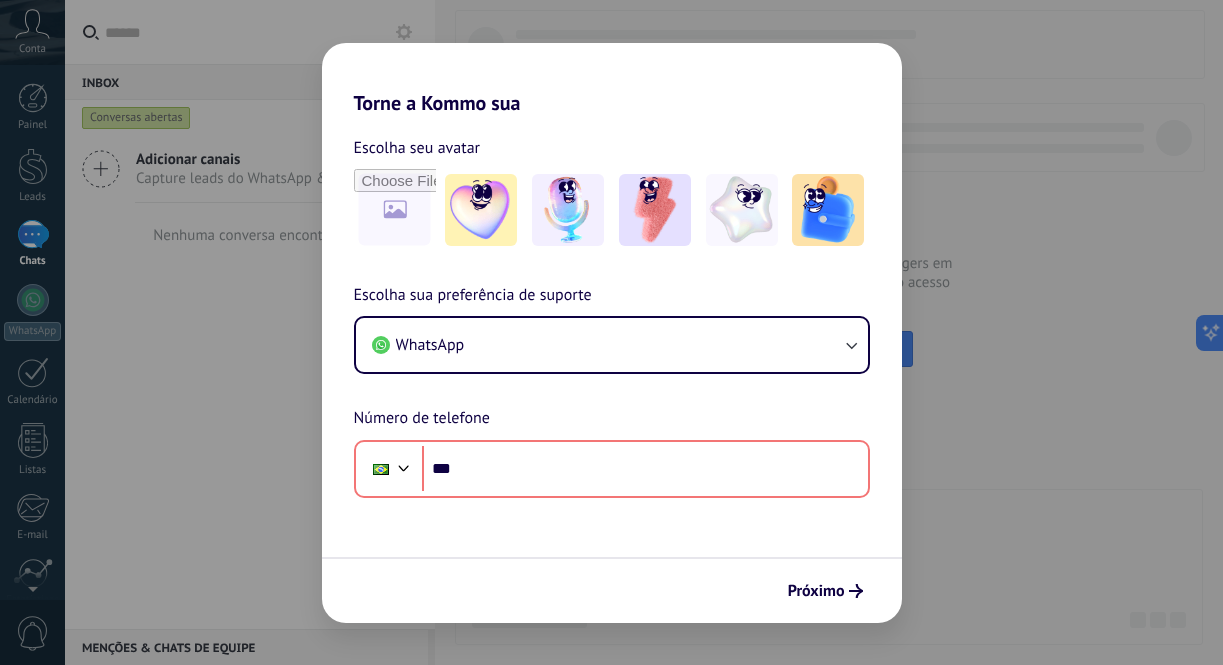 click on "Torne a Kommo sua Escolha seu avatar Escolha sua preferência de suporte WhatsApp Número de telefone Phone *** Próximo" at bounding box center [611, 332] 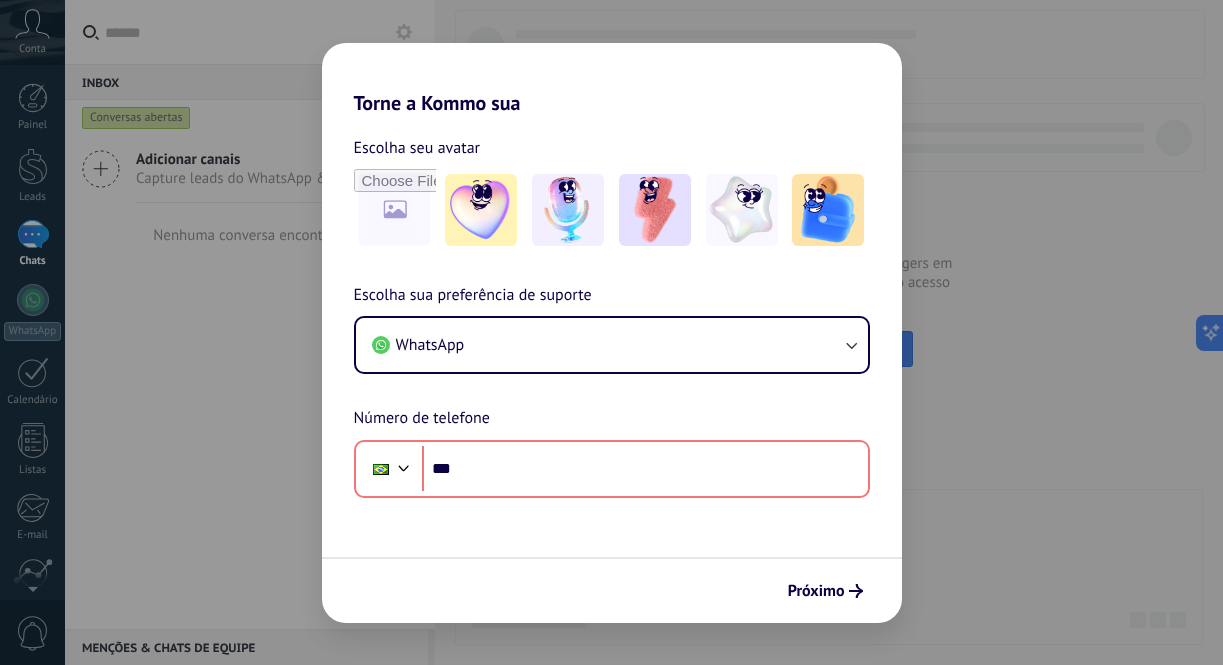 click on "Torne a Kommo sua Escolha seu avatar Escolha sua preferência de suporte WhatsApp Número de telefone Phone *** Próximo" at bounding box center (611, 332) 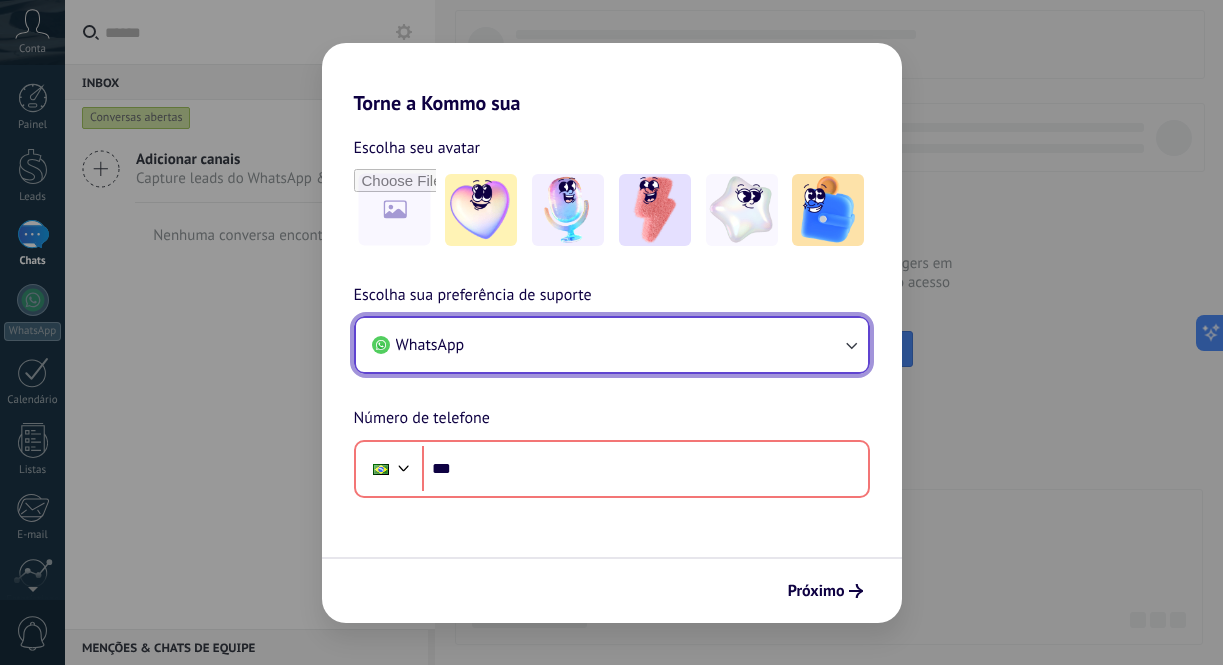 click on "WhatsApp" at bounding box center (612, 345) 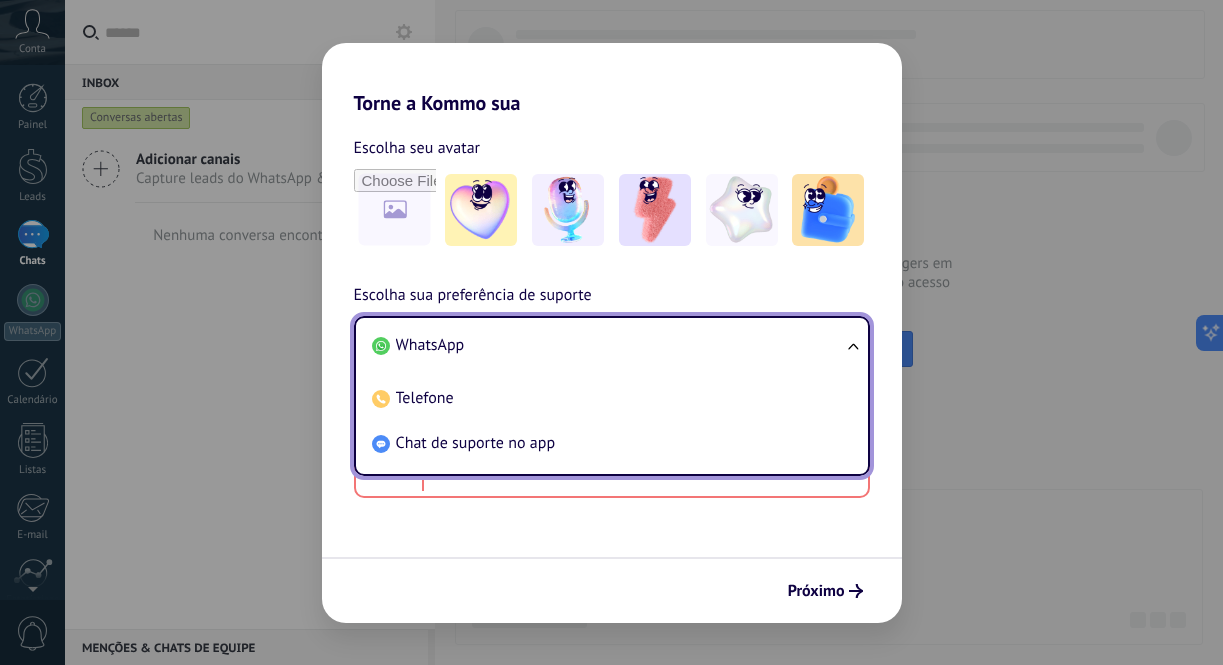 click on "WhatsApp" at bounding box center (608, 345) 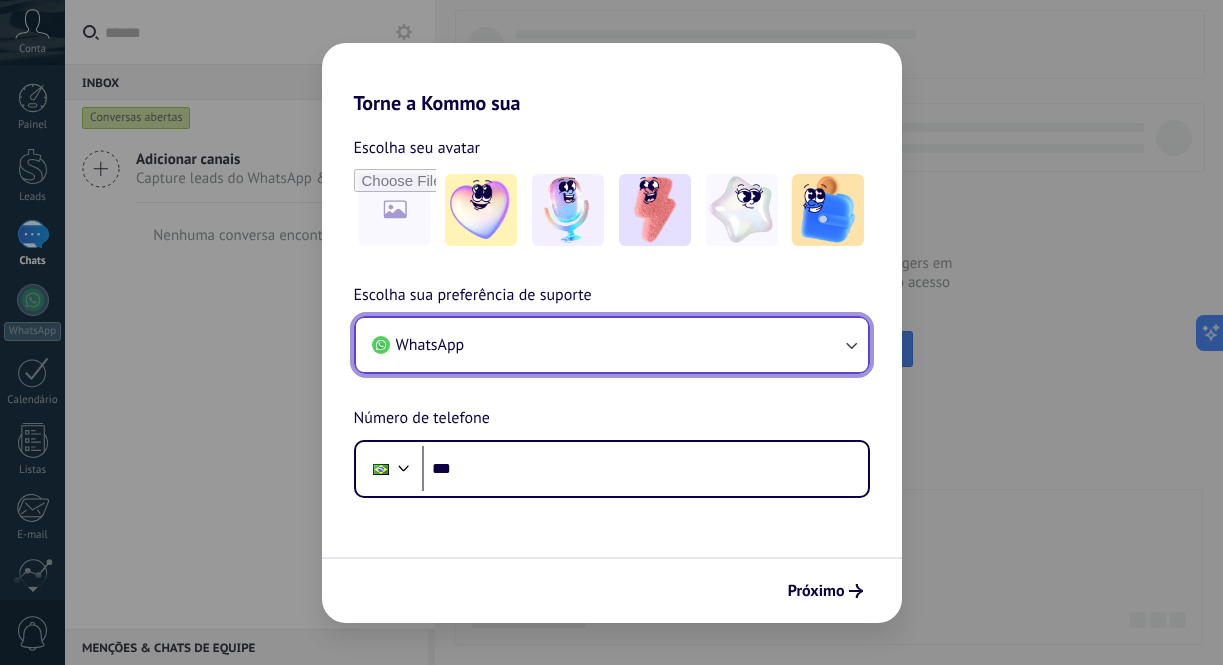 click 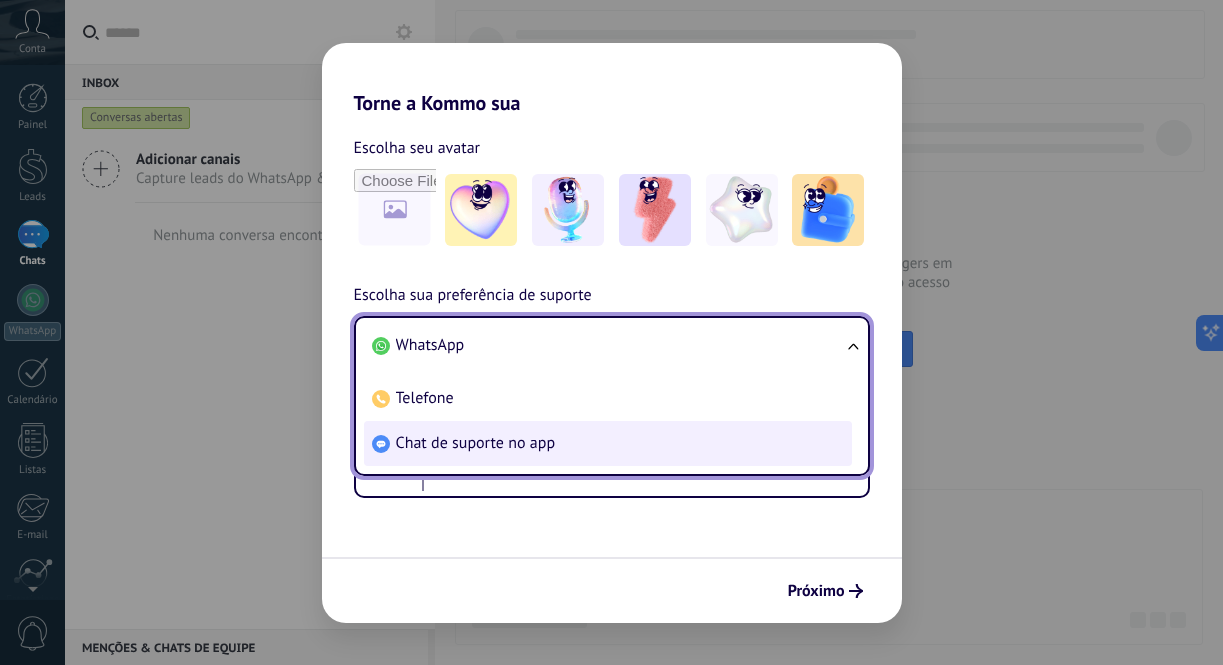 click on "Chat de suporte no app" at bounding box center [608, 443] 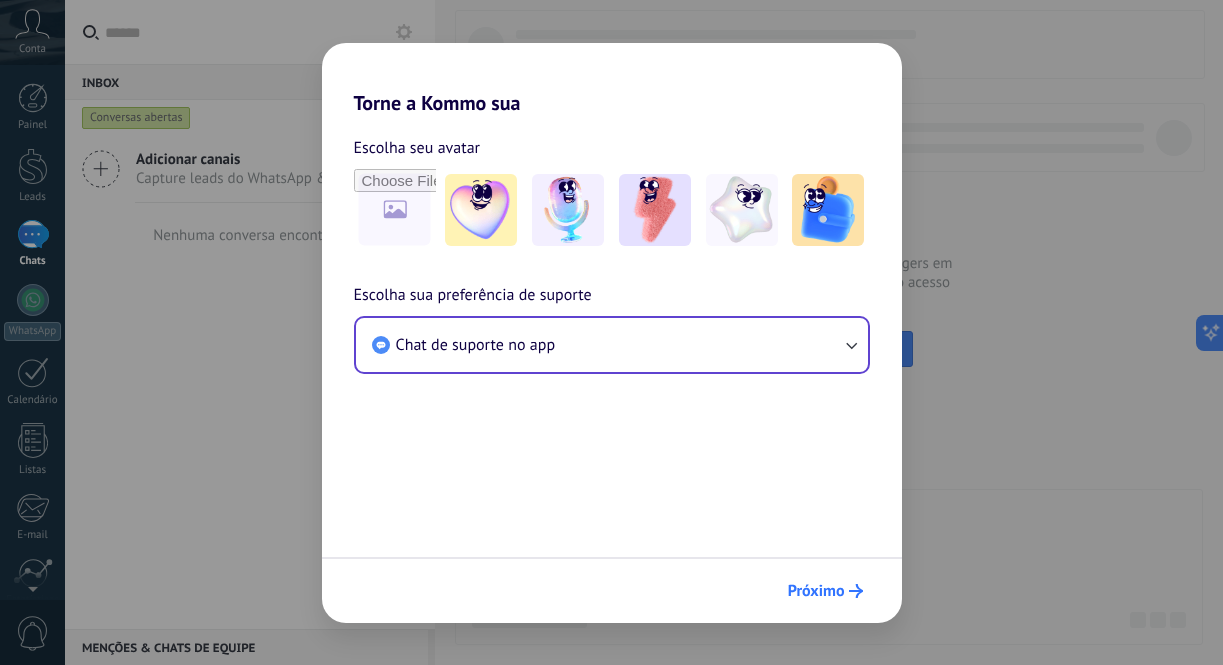 click on "Próximo" at bounding box center (816, 591) 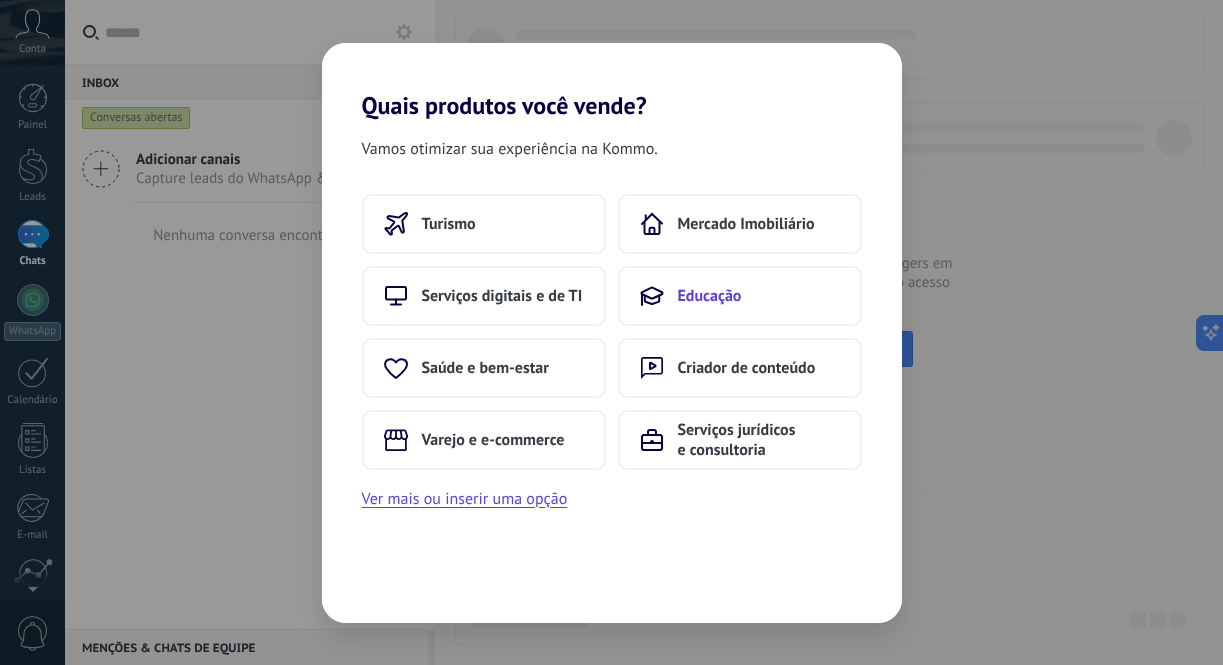 click on "Educação" at bounding box center (710, 296) 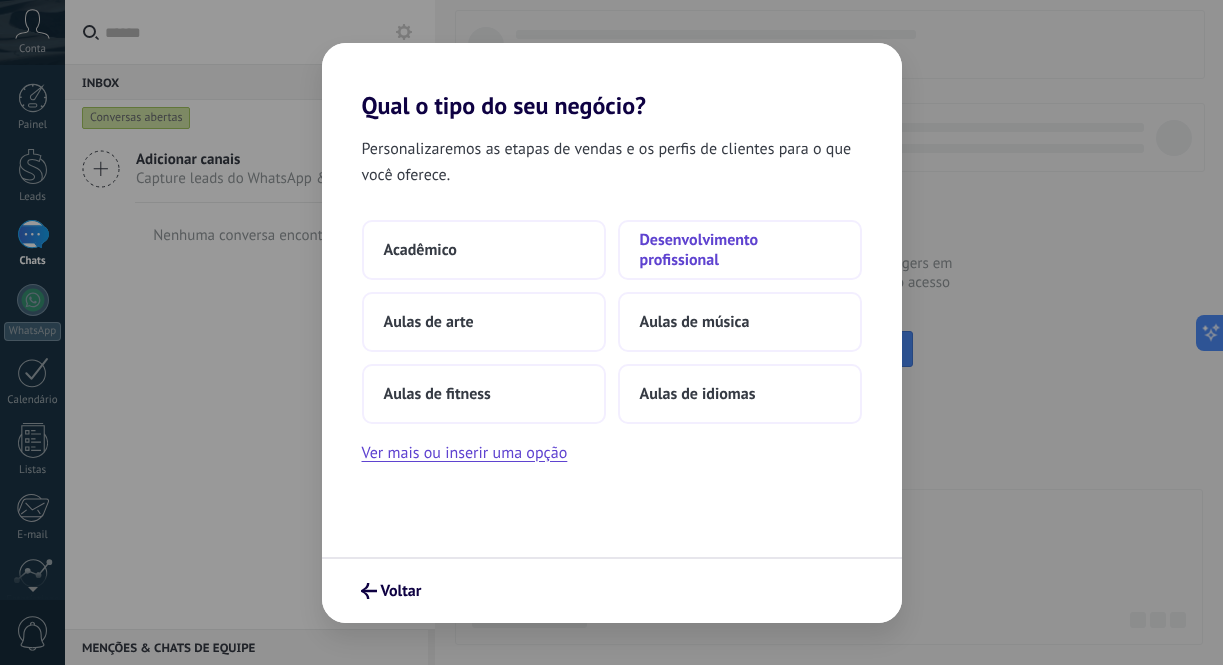click on "Desenvolvimento profissional" at bounding box center (740, 250) 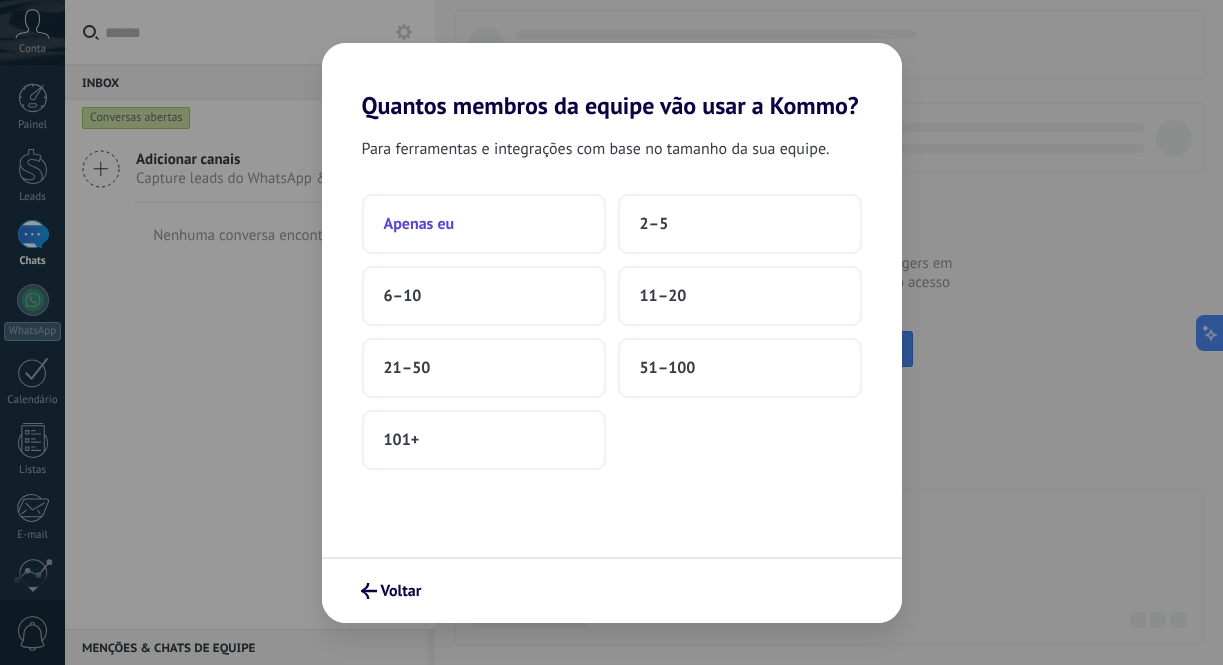 click on "Apenas eu" at bounding box center [484, 224] 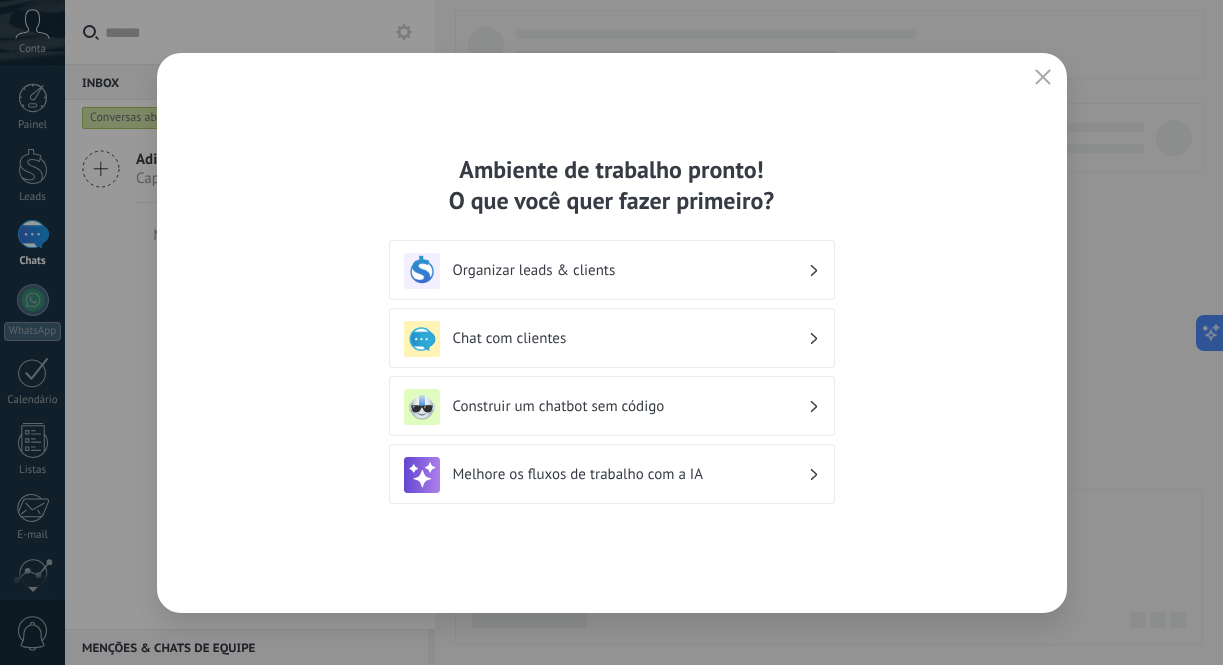 click on "Melhore os fluxos de trabalho com a IA" at bounding box center (612, 474) 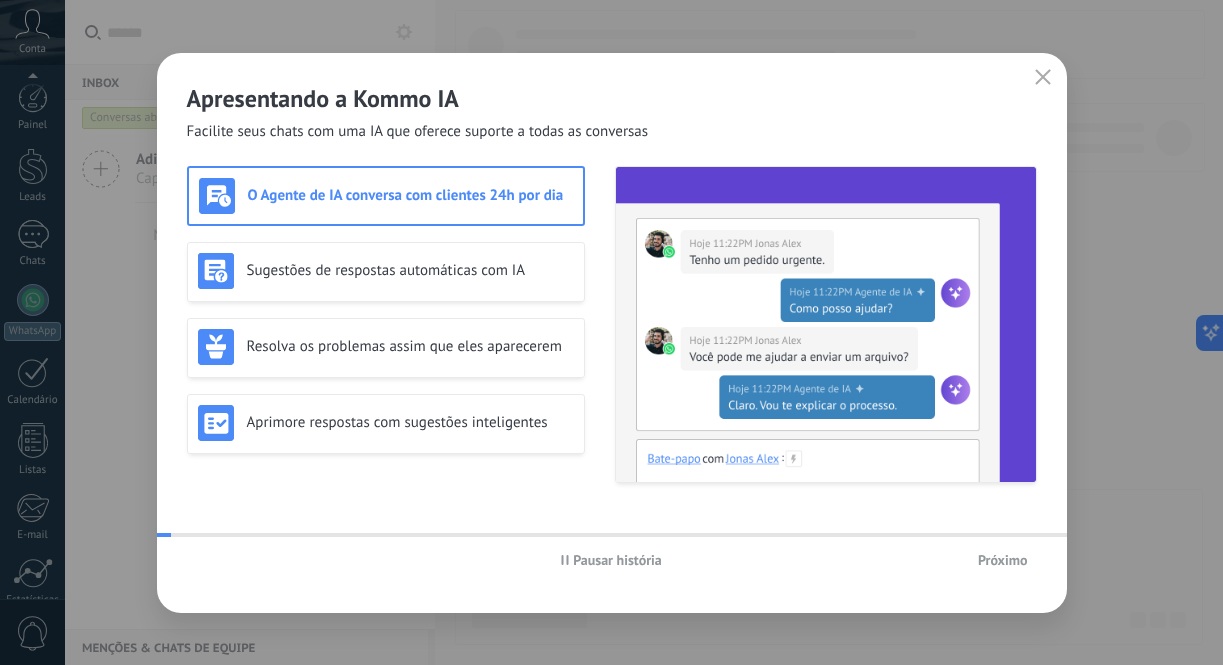 scroll, scrollTop: 167, scrollLeft: 0, axis: vertical 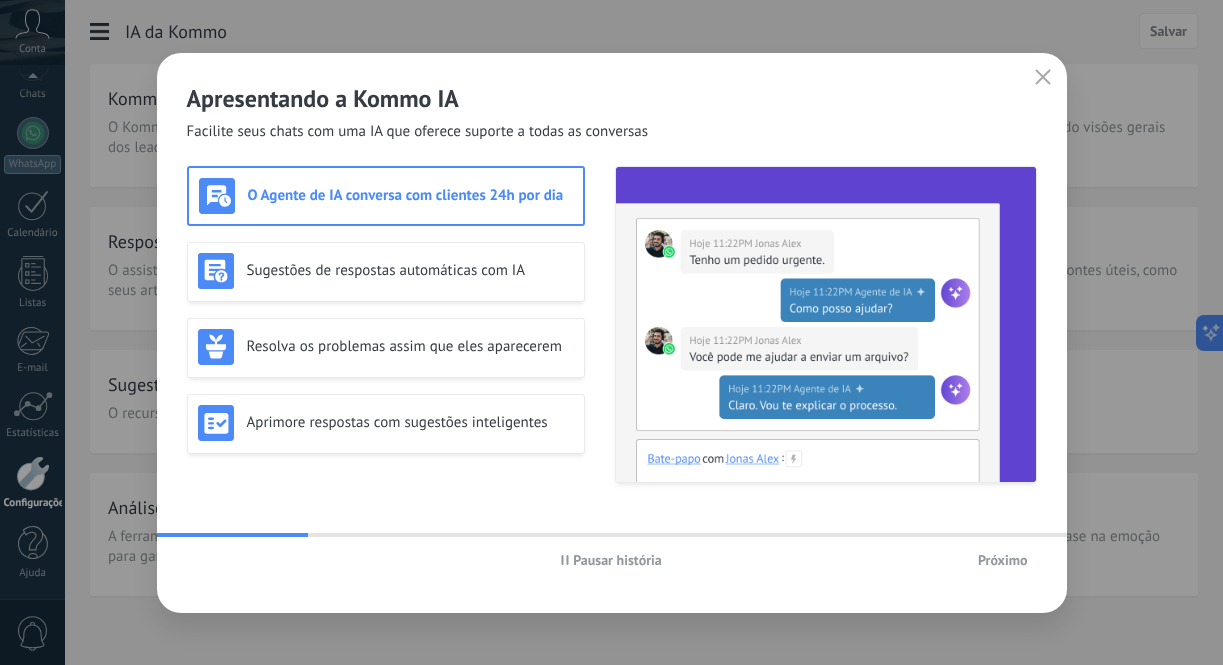 click on "Próximo" at bounding box center (1003, 560) 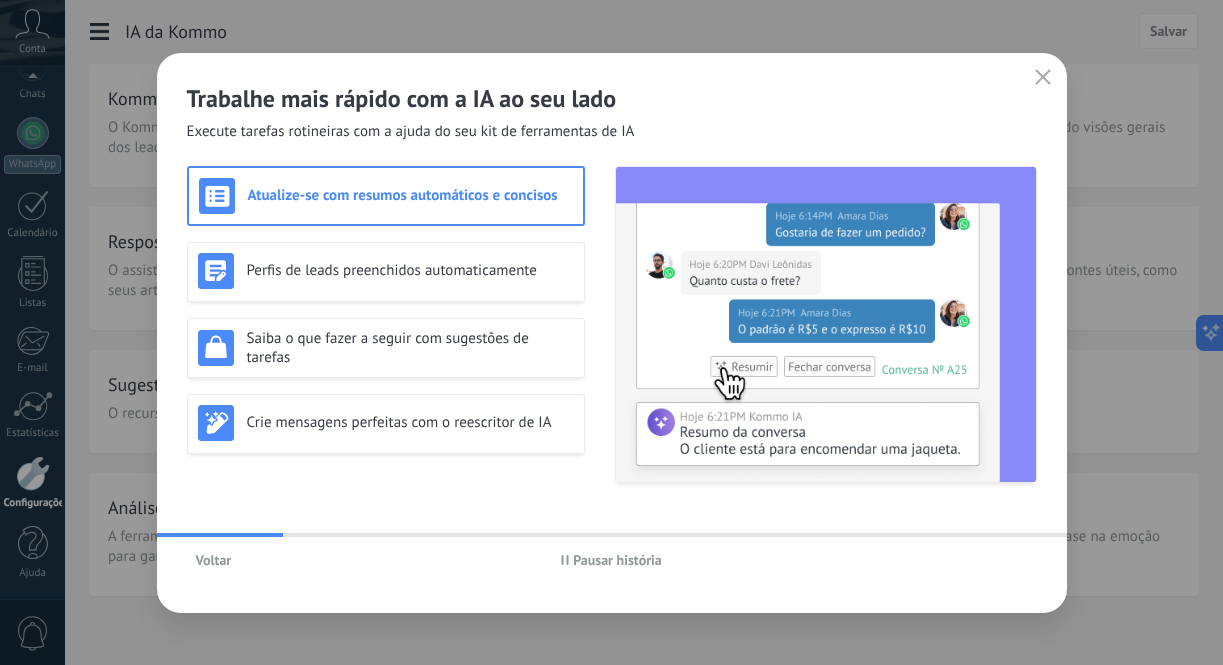 click 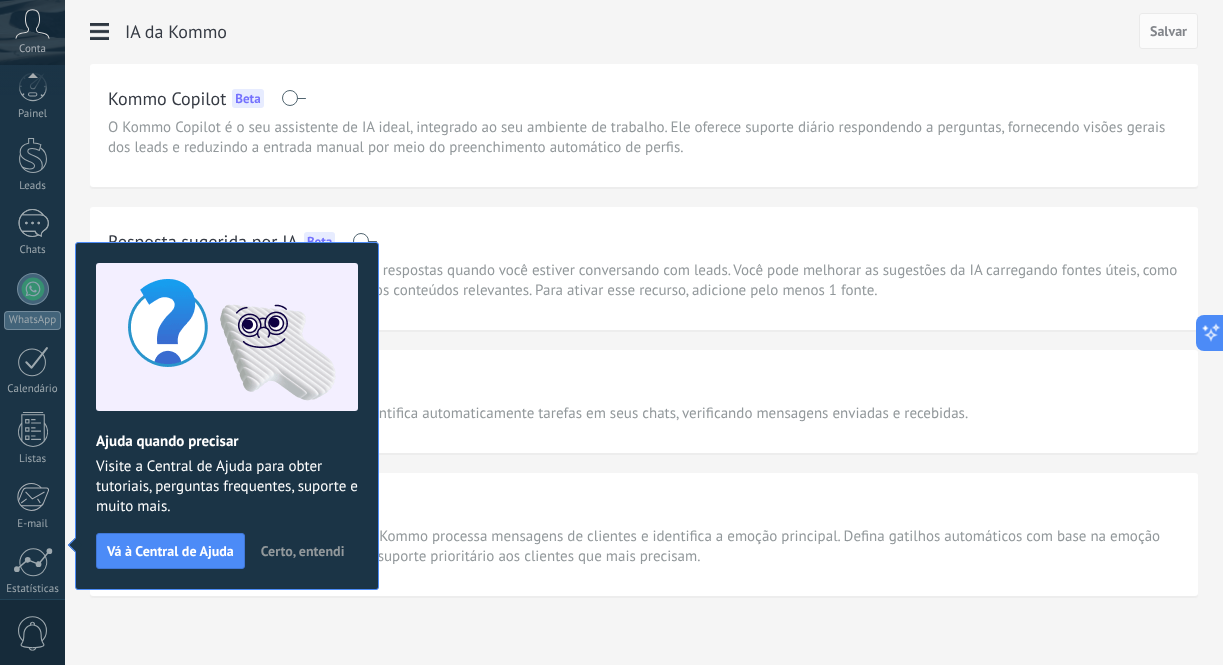 scroll, scrollTop: 167, scrollLeft: 0, axis: vertical 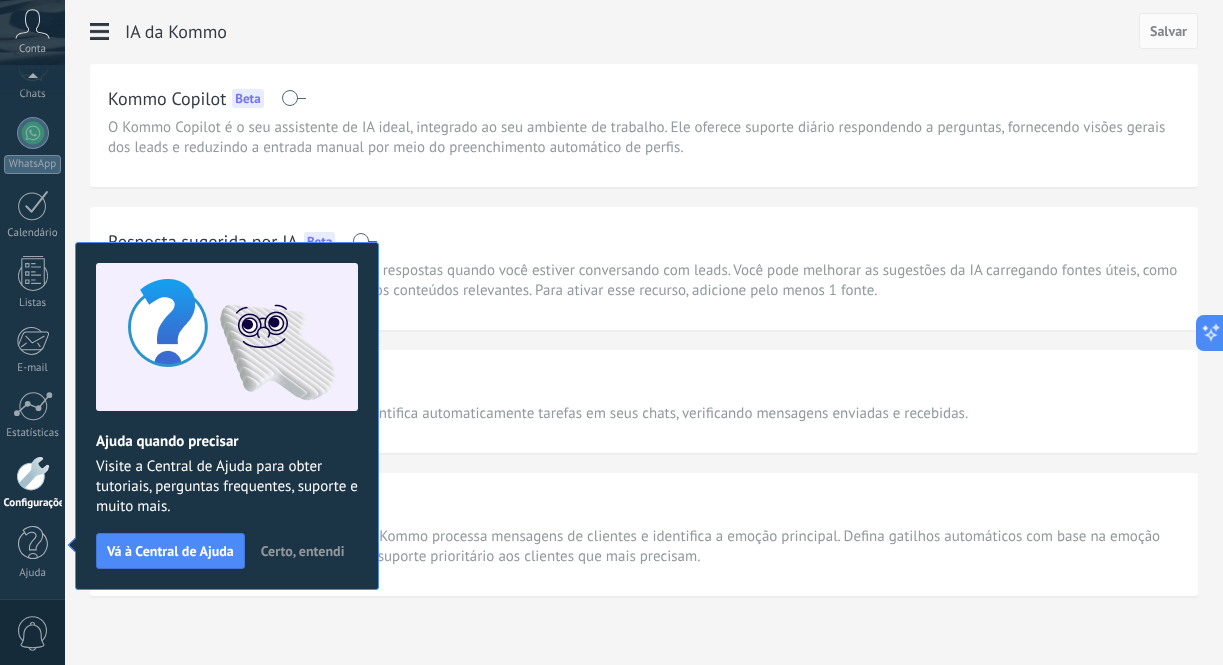 click on "Certo, entendi" at bounding box center (303, 551) 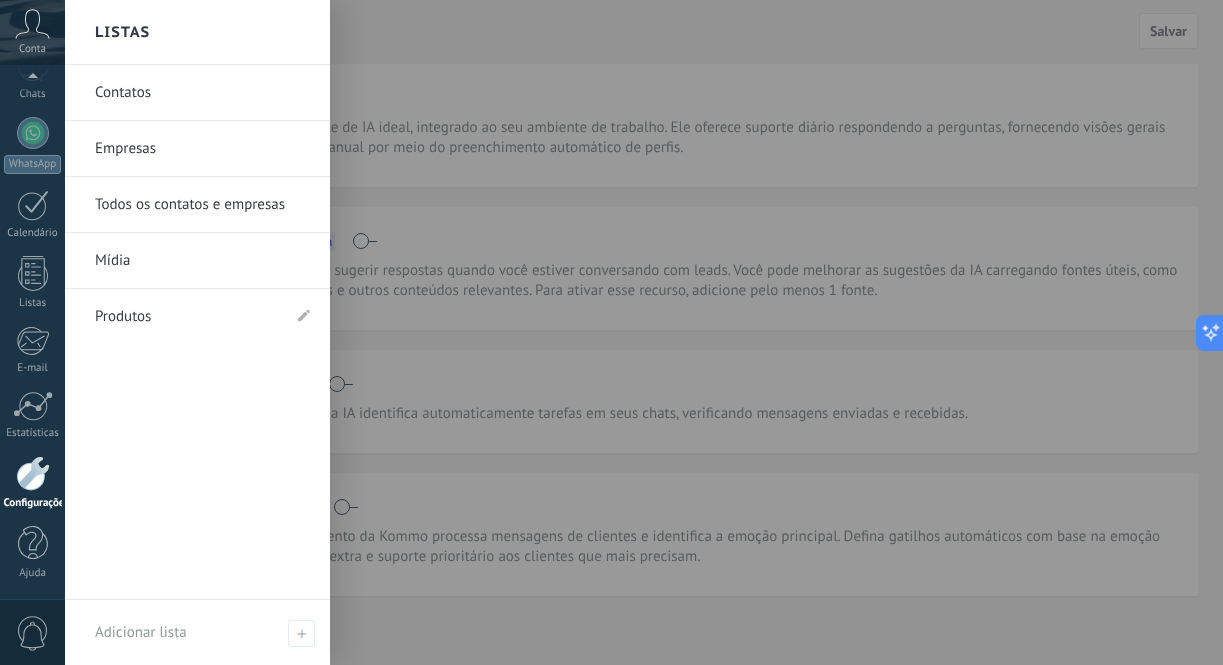 click at bounding box center [33, 473] 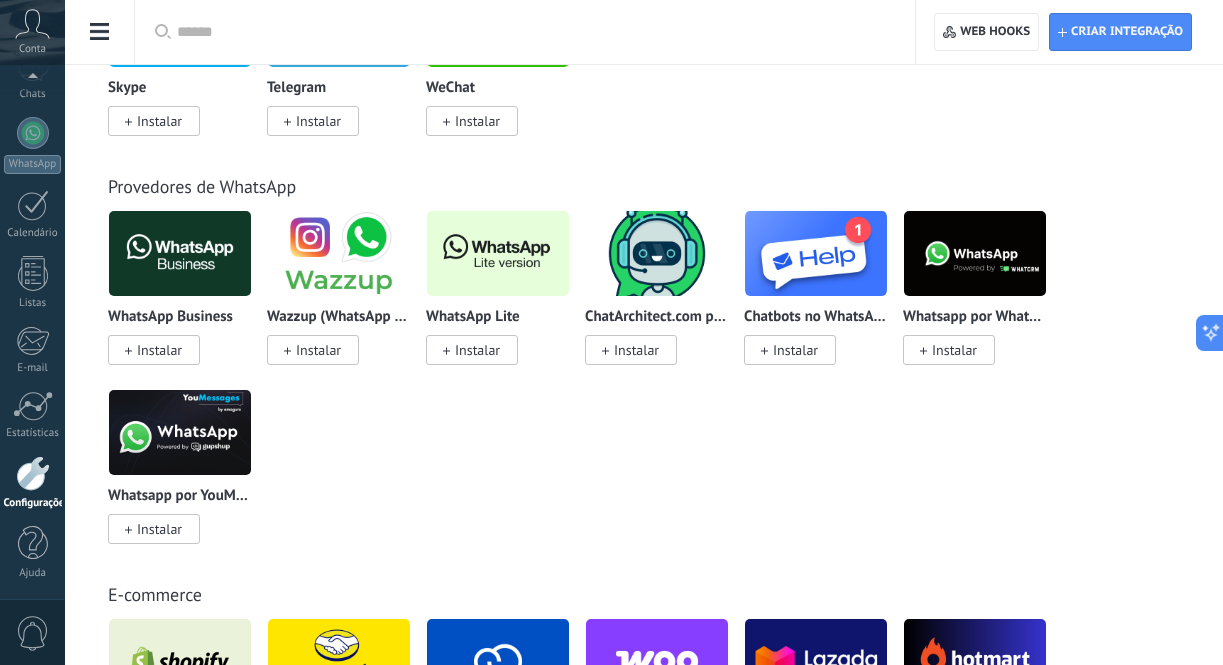 scroll, scrollTop: 712, scrollLeft: 0, axis: vertical 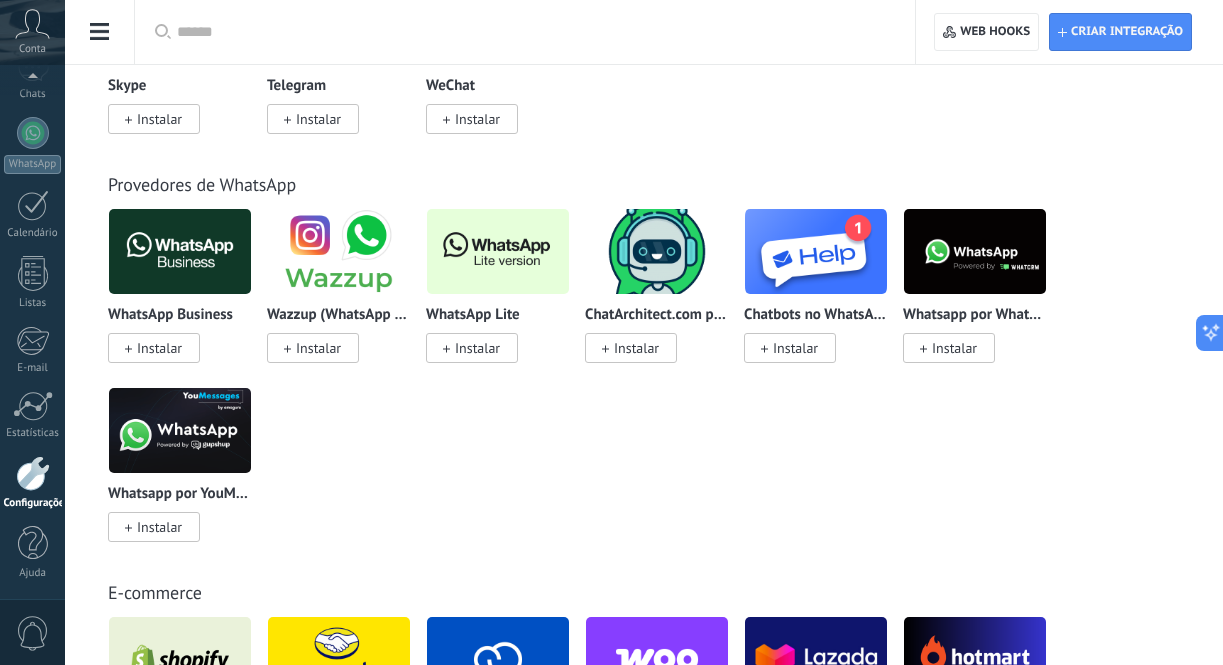 click on "Instalar" at bounding box center [477, 348] 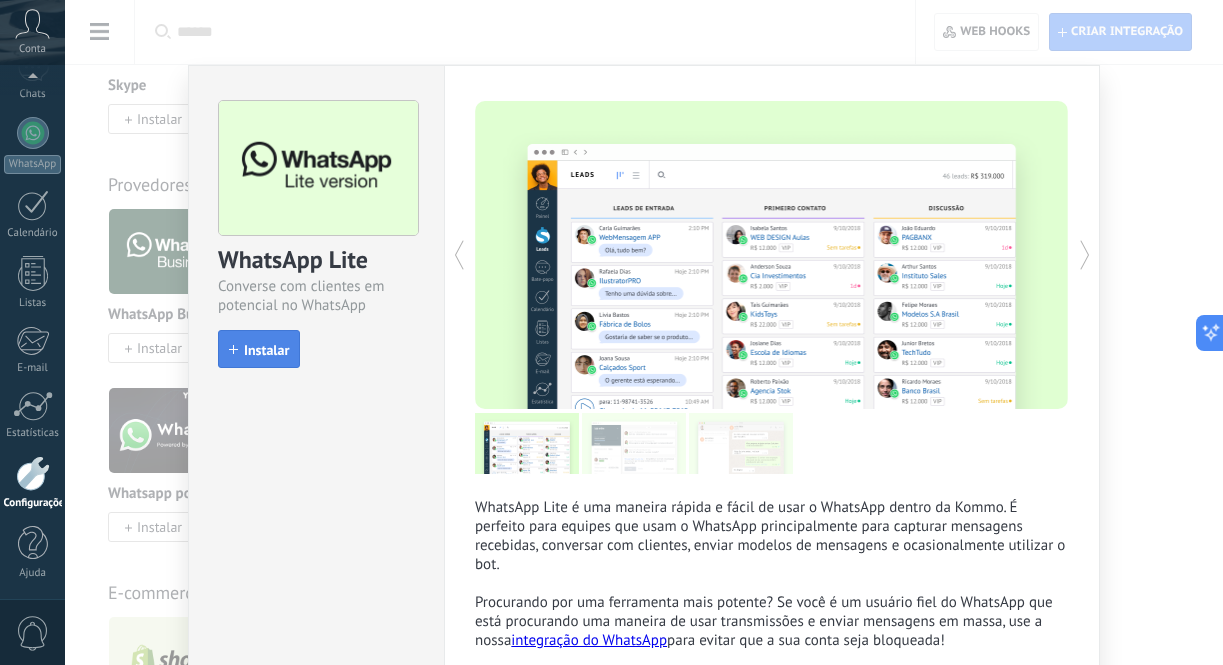 click on "Instalar" at bounding box center [266, 350] 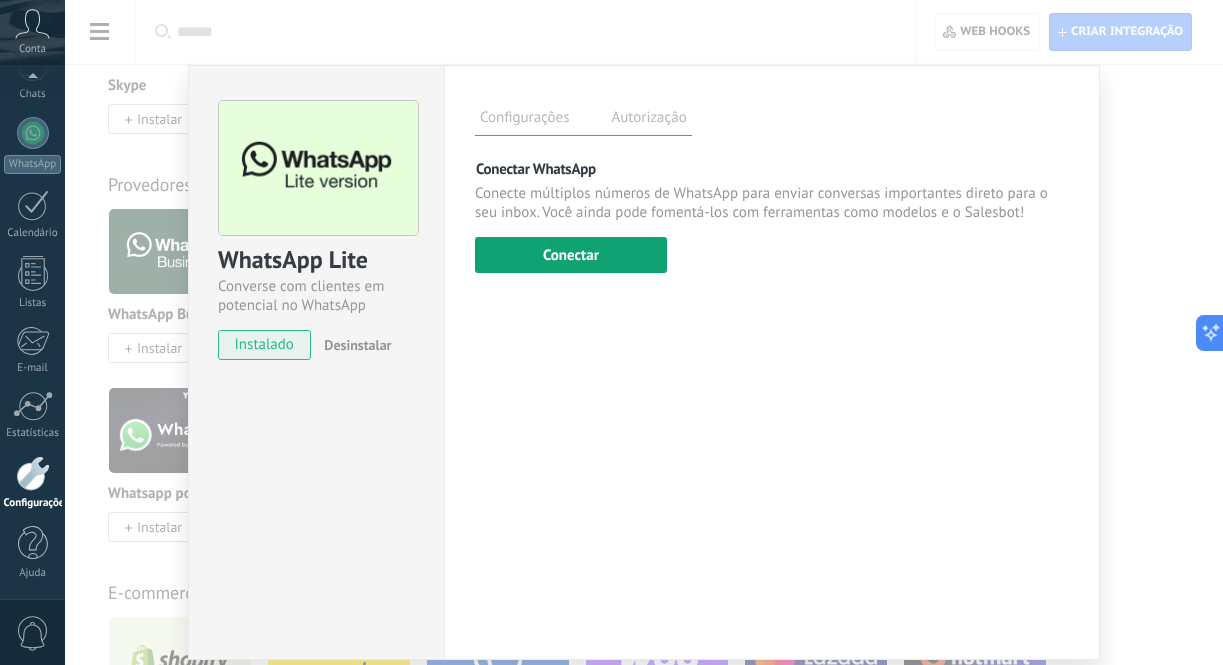 click on "Conectar" at bounding box center [571, 255] 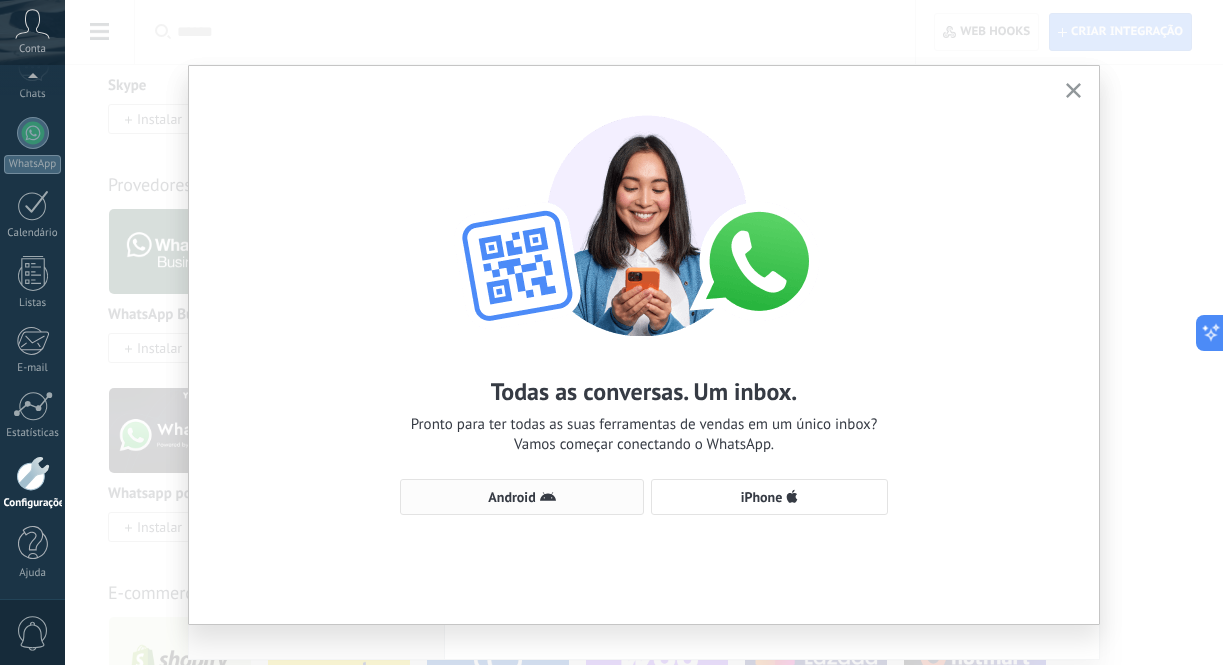 click 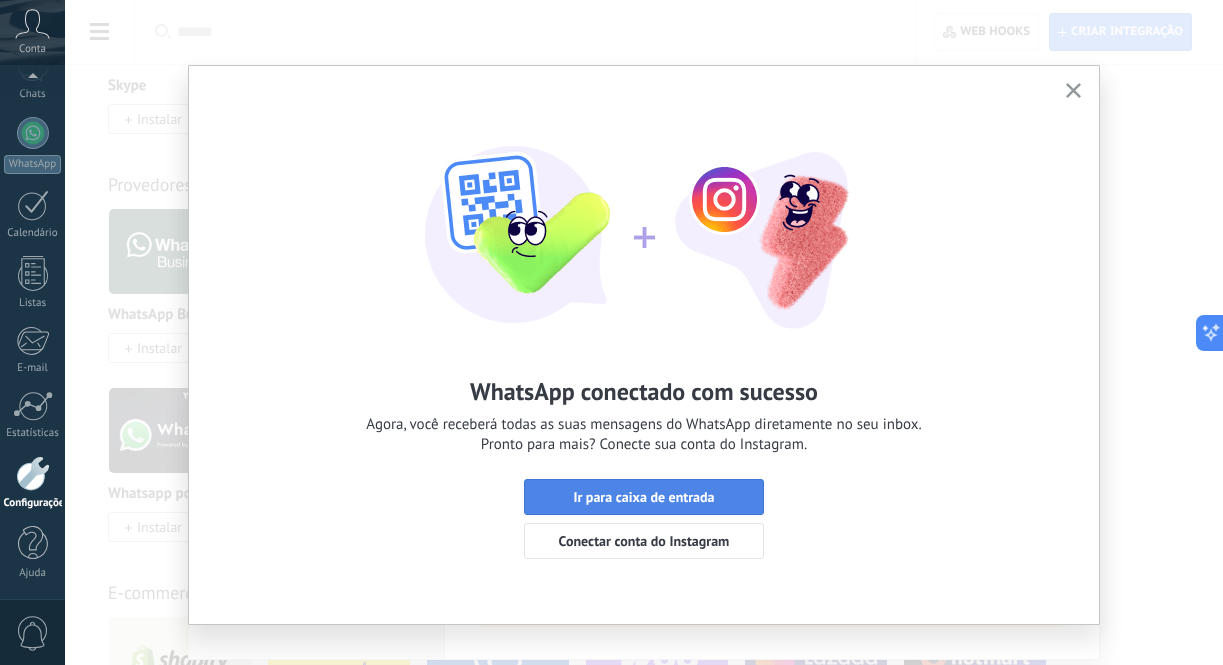 click on "Ir para caixa de entrada" at bounding box center (644, 497) 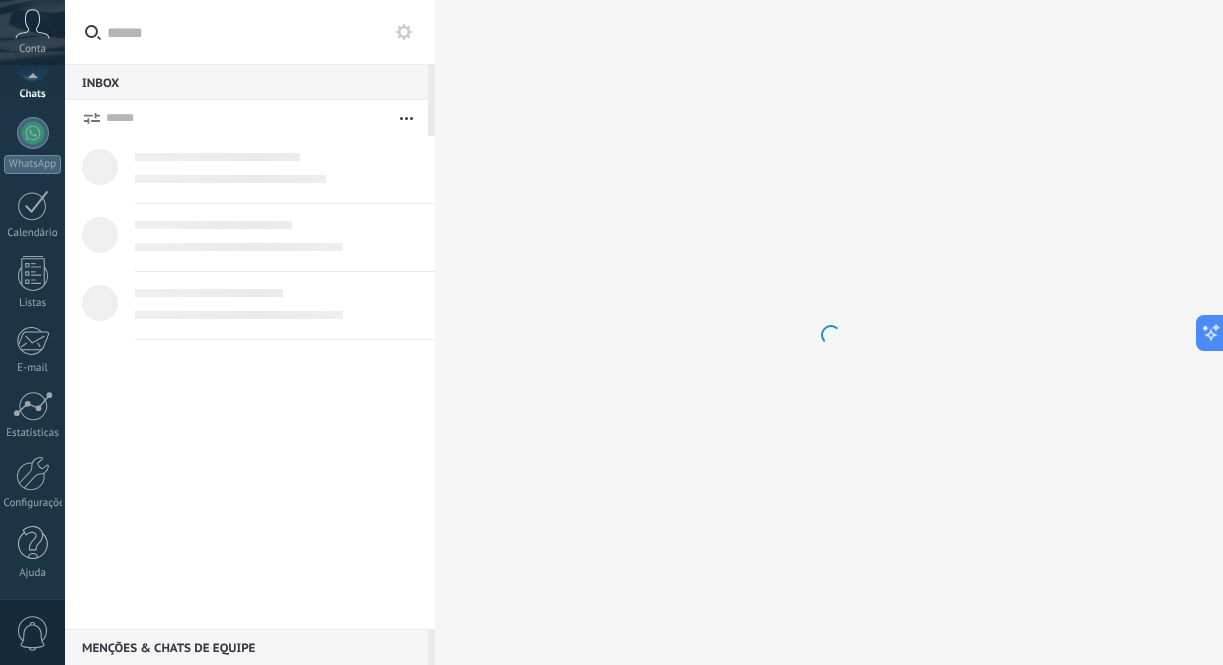 scroll, scrollTop: 0, scrollLeft: 0, axis: both 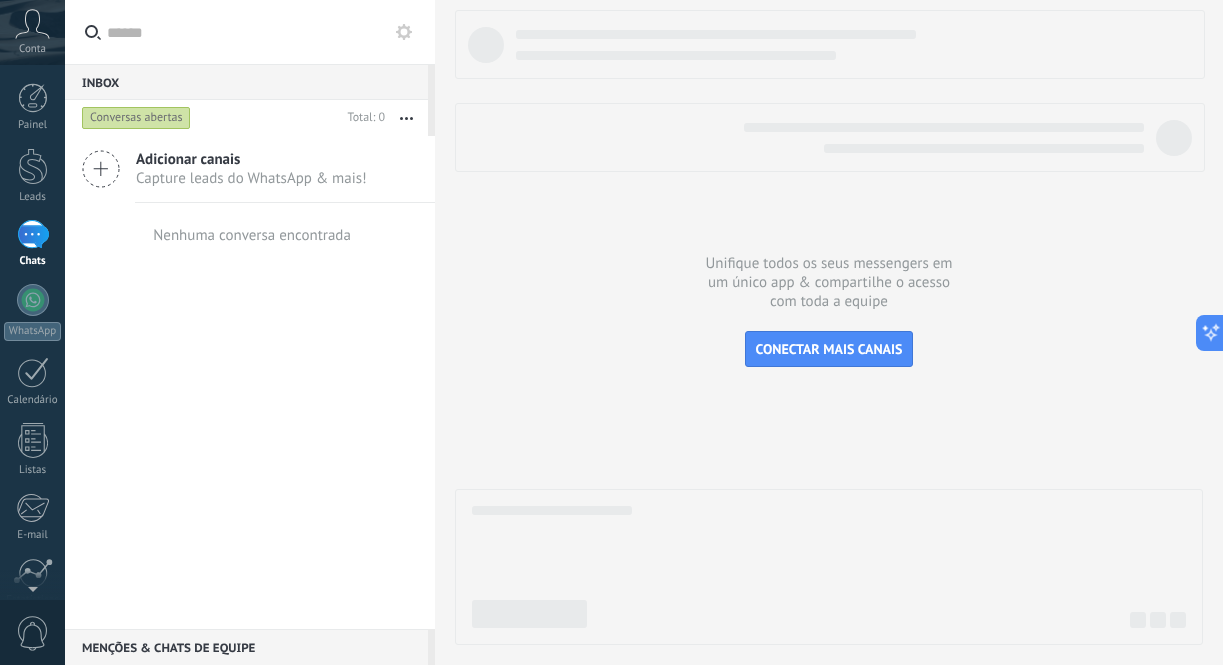 click at bounding box center (33, 234) 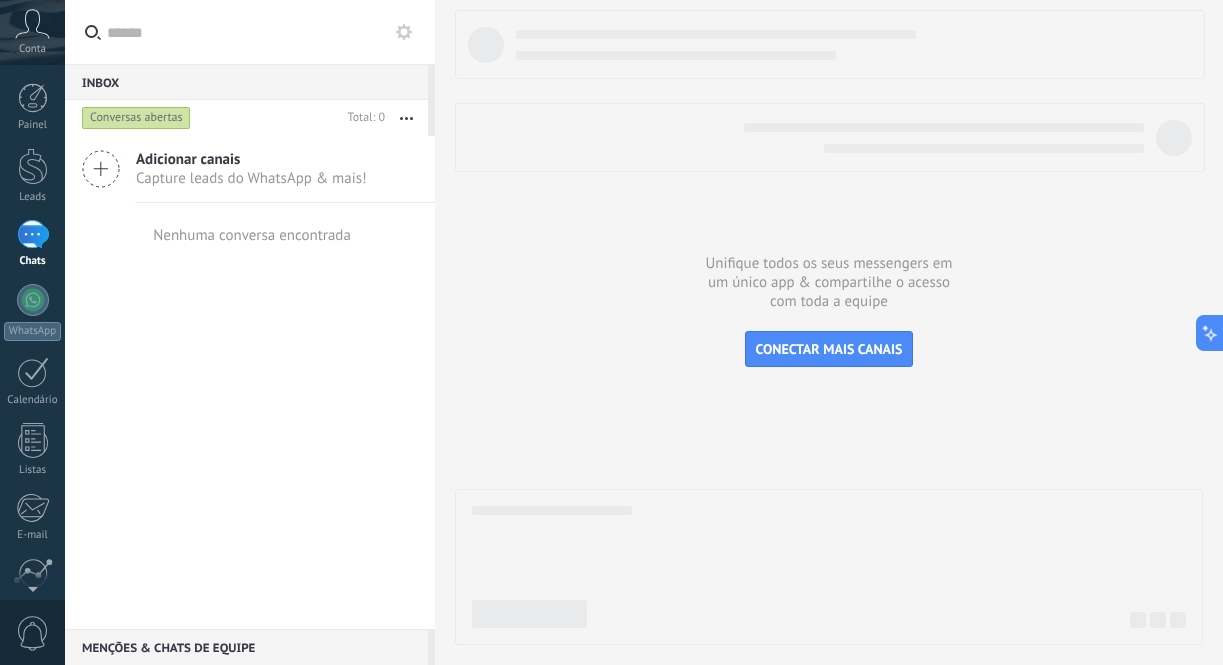 click 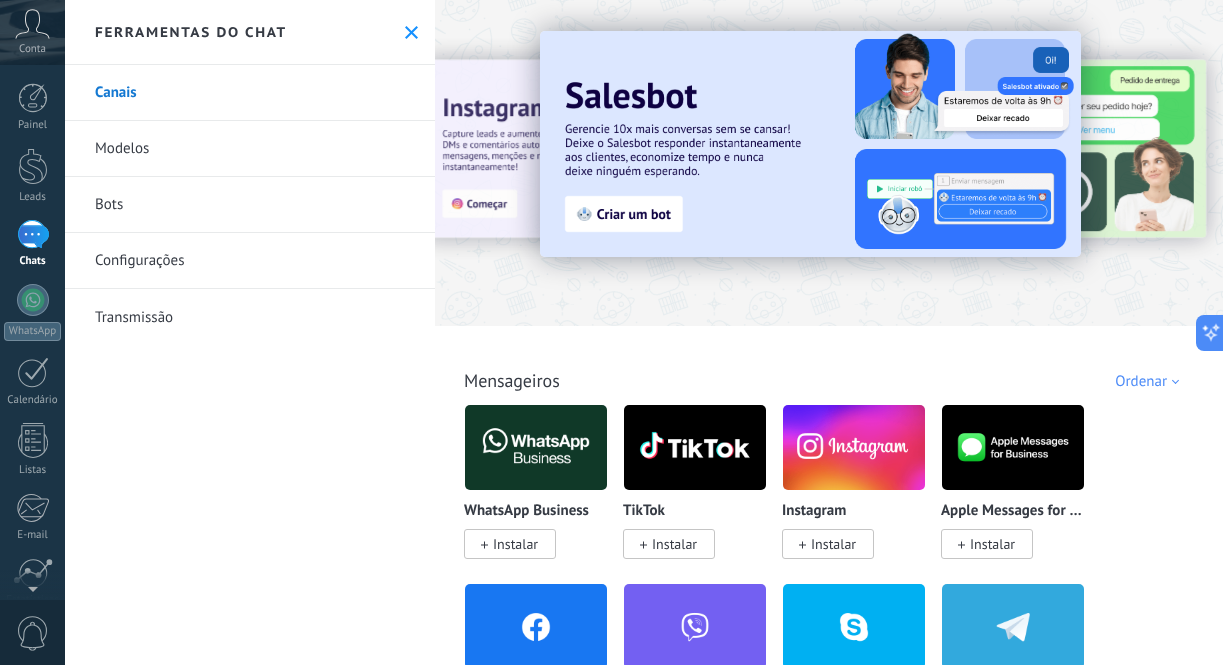 click on "Bots" at bounding box center (250, 205) 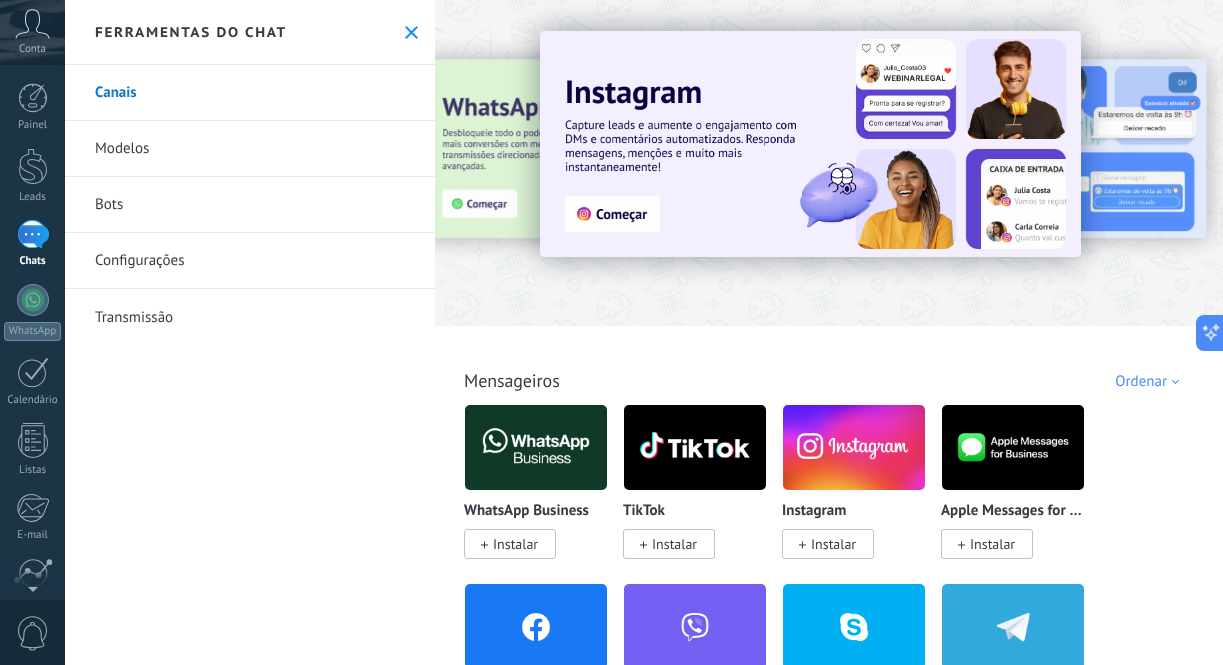 click on "Modelos" at bounding box center (250, 149) 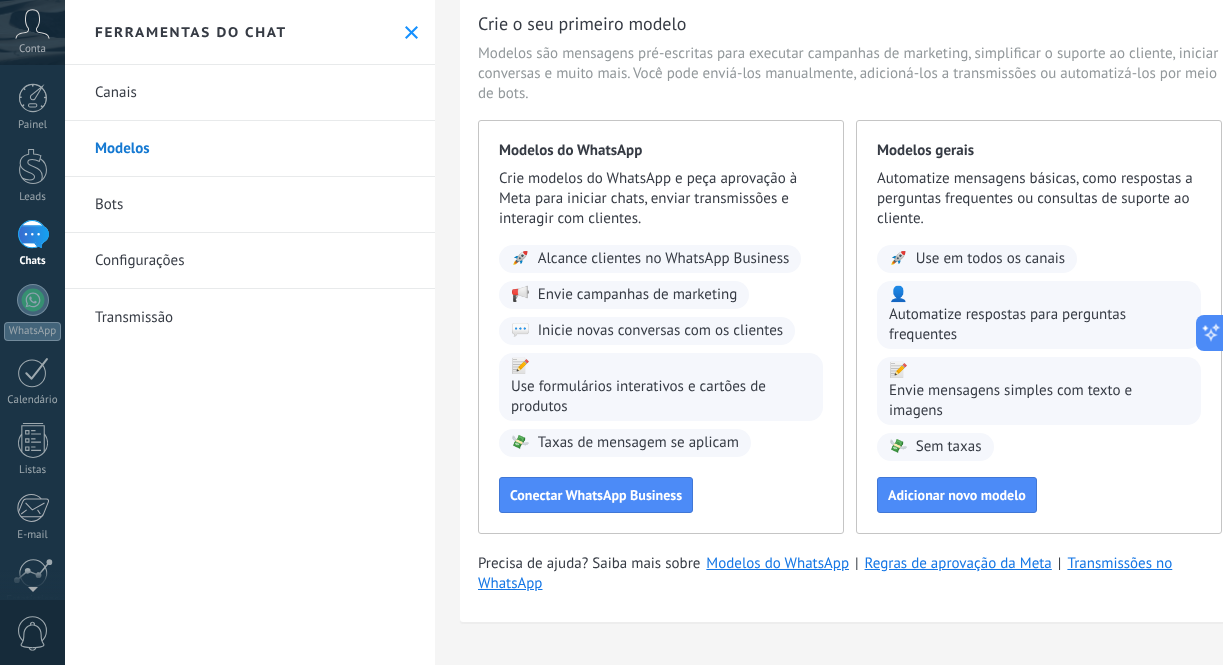 scroll, scrollTop: 0, scrollLeft: 0, axis: both 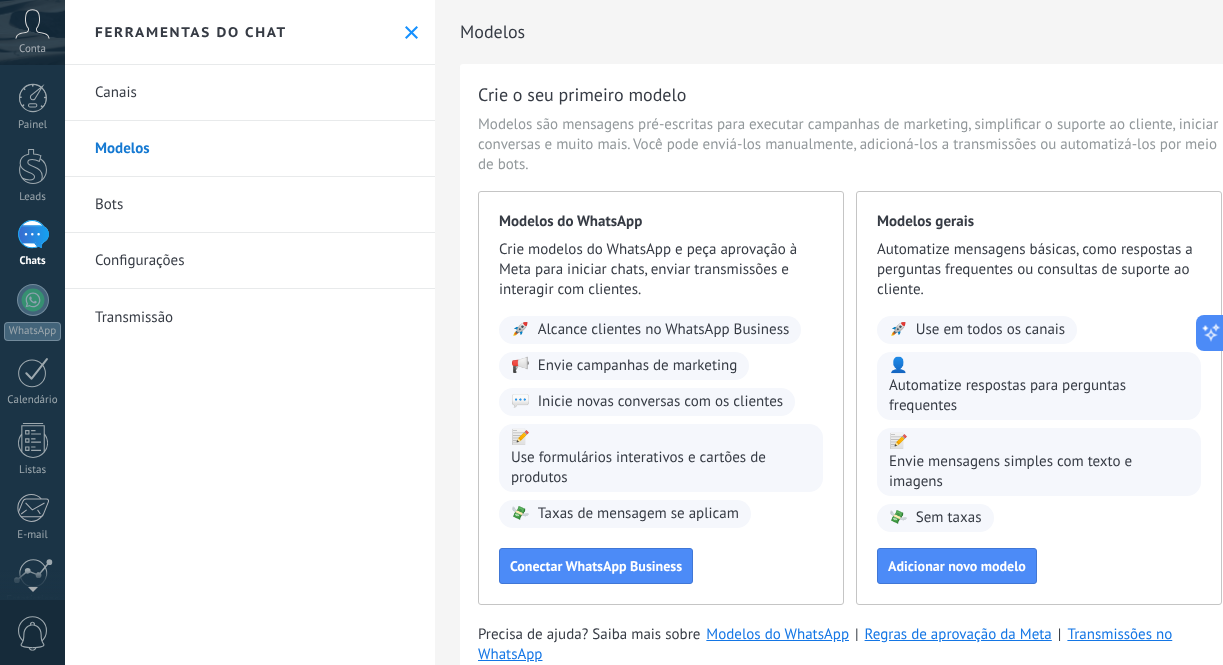 click on "Bots" at bounding box center [250, 205] 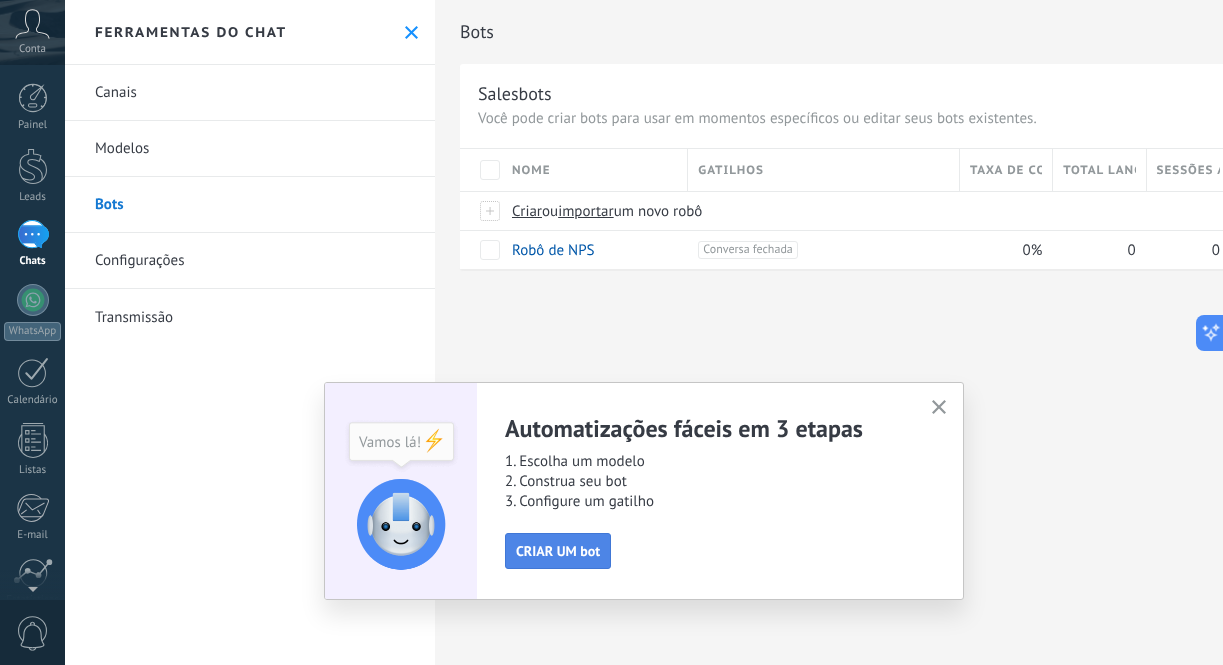 click on "CRIAR UM bot" at bounding box center [558, 551] 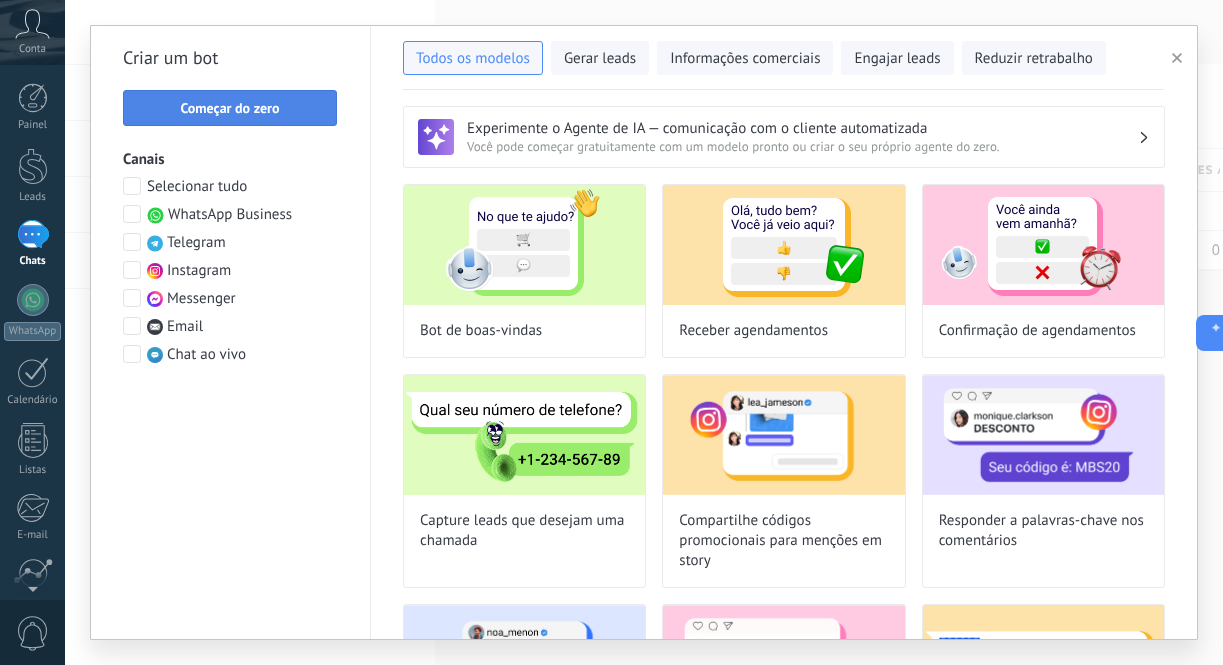 click on "Começar do zero" at bounding box center [229, 108] 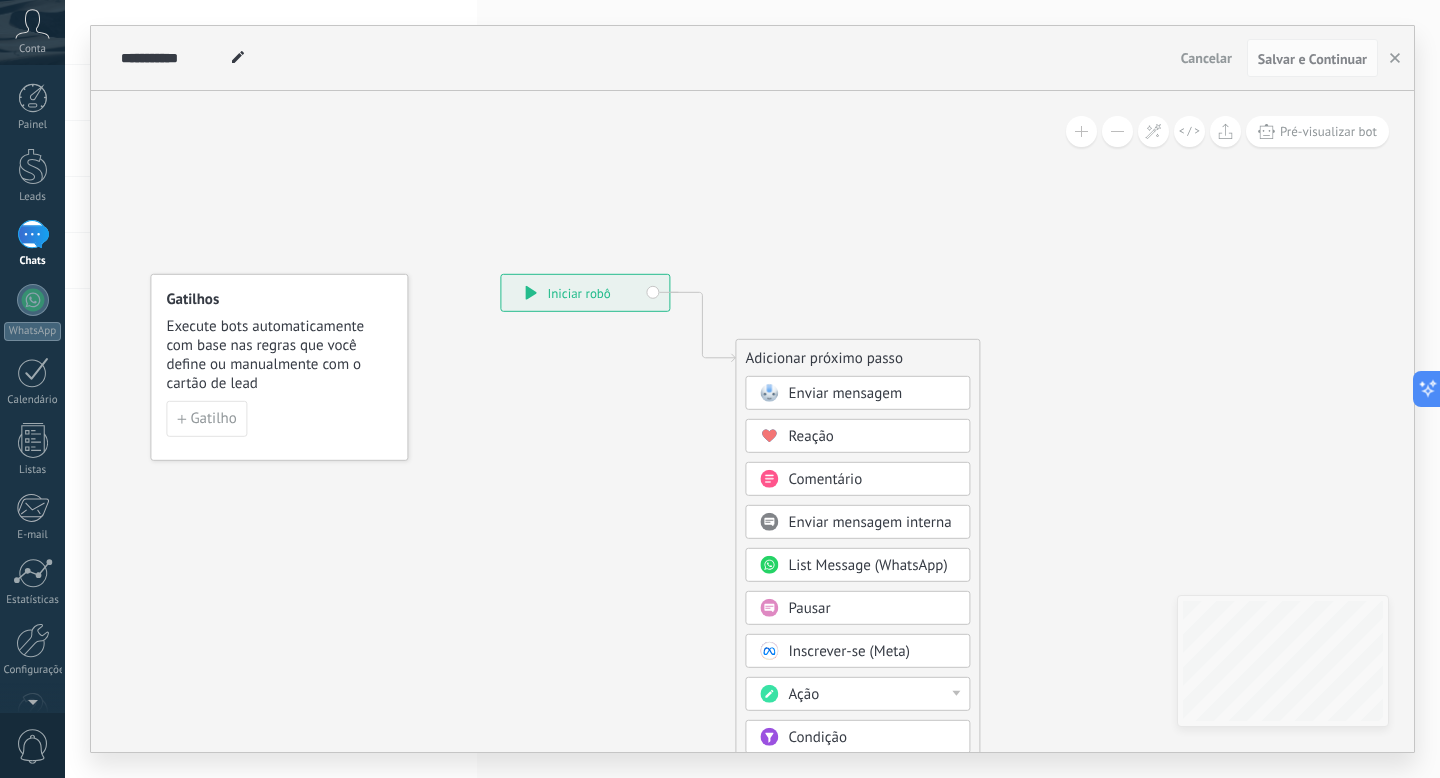 click on "Enviar mensagem" at bounding box center [845, 393] 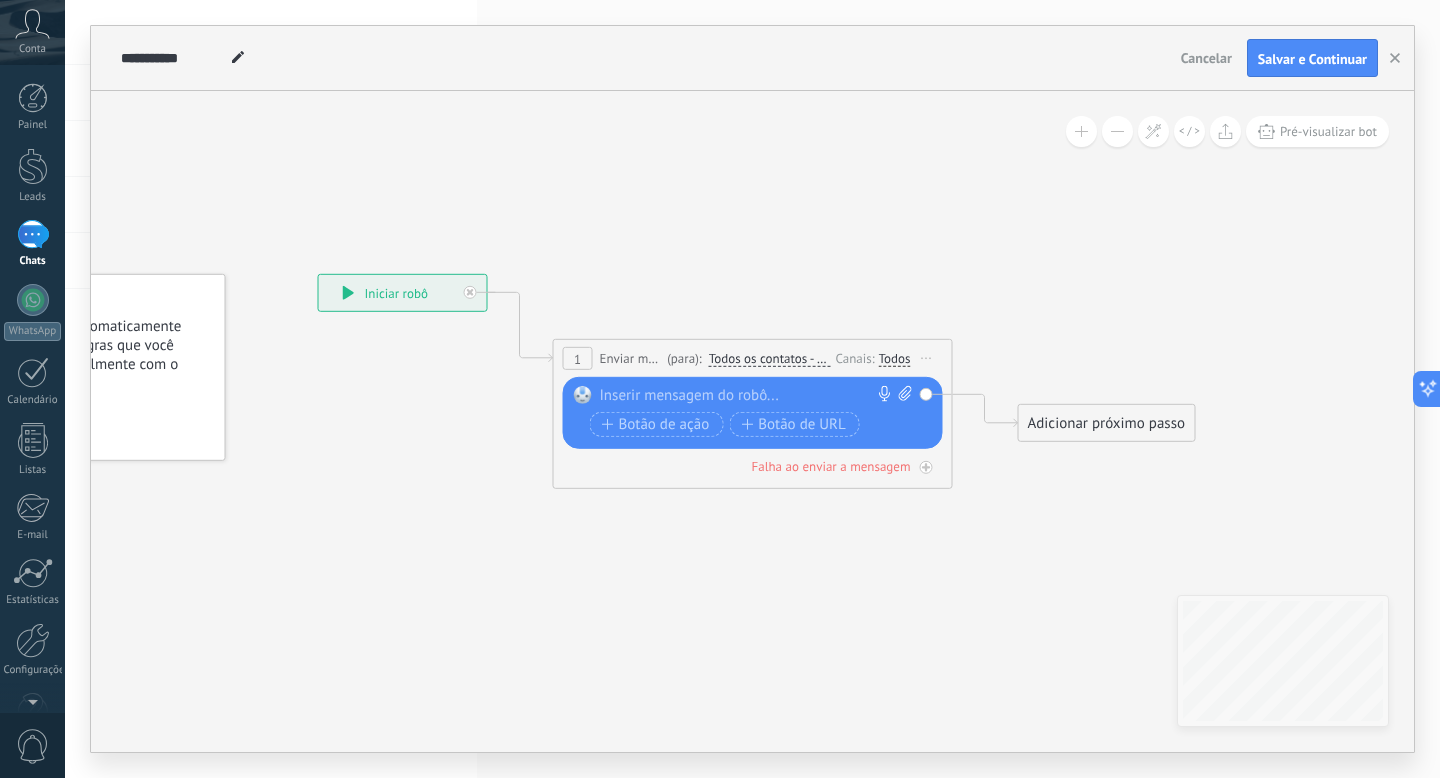 click at bounding box center (748, 396) 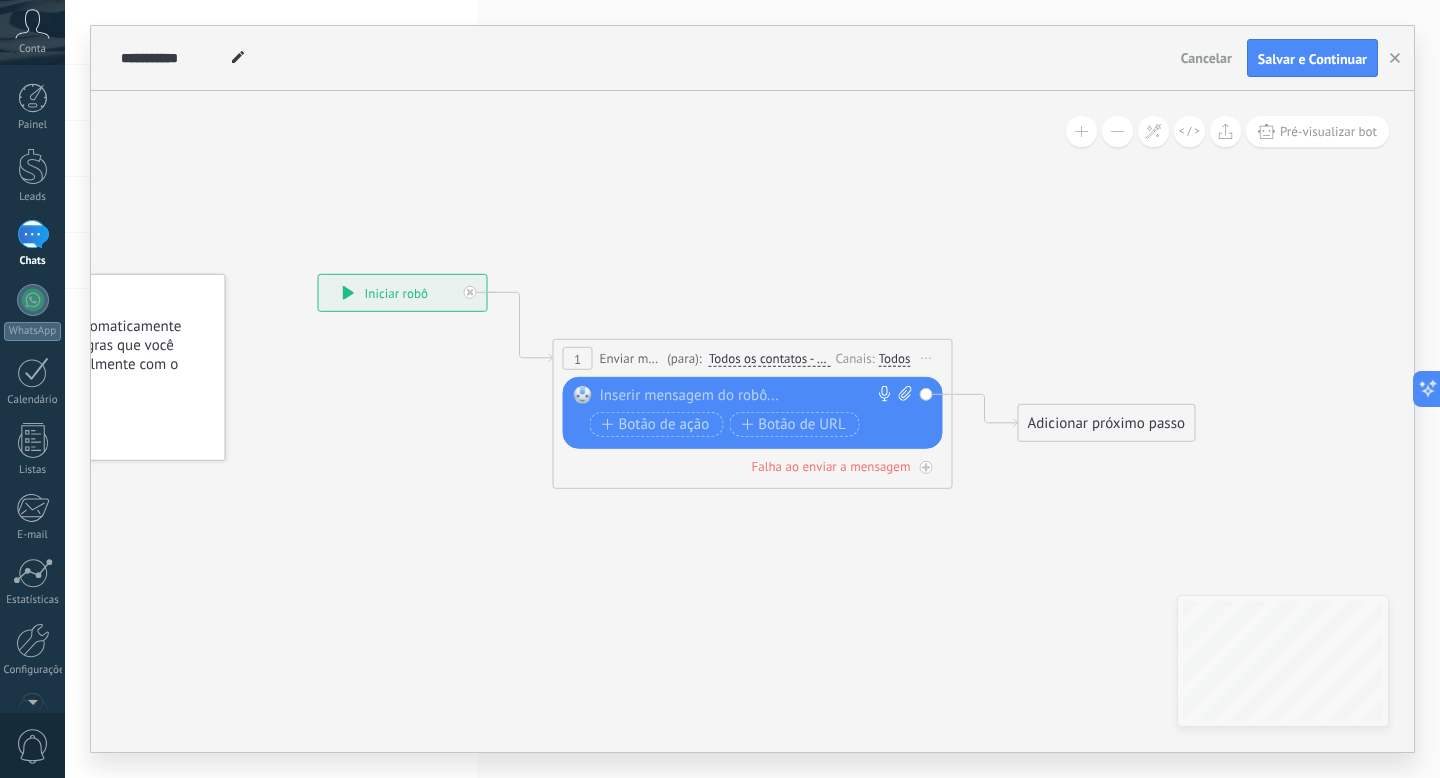type 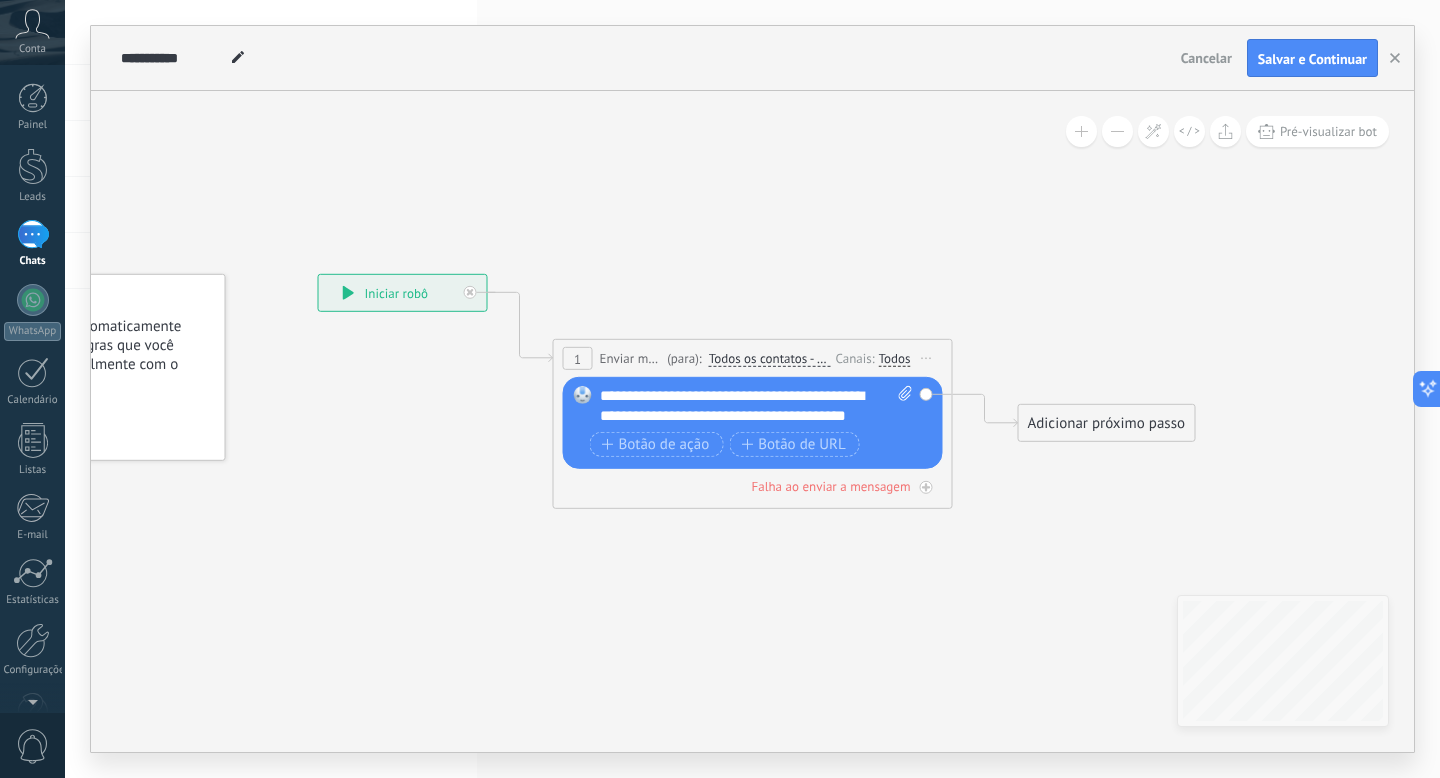 drag, startPoint x: 892, startPoint y: 440, endPoint x: 648, endPoint y: 562, distance: 272.8003 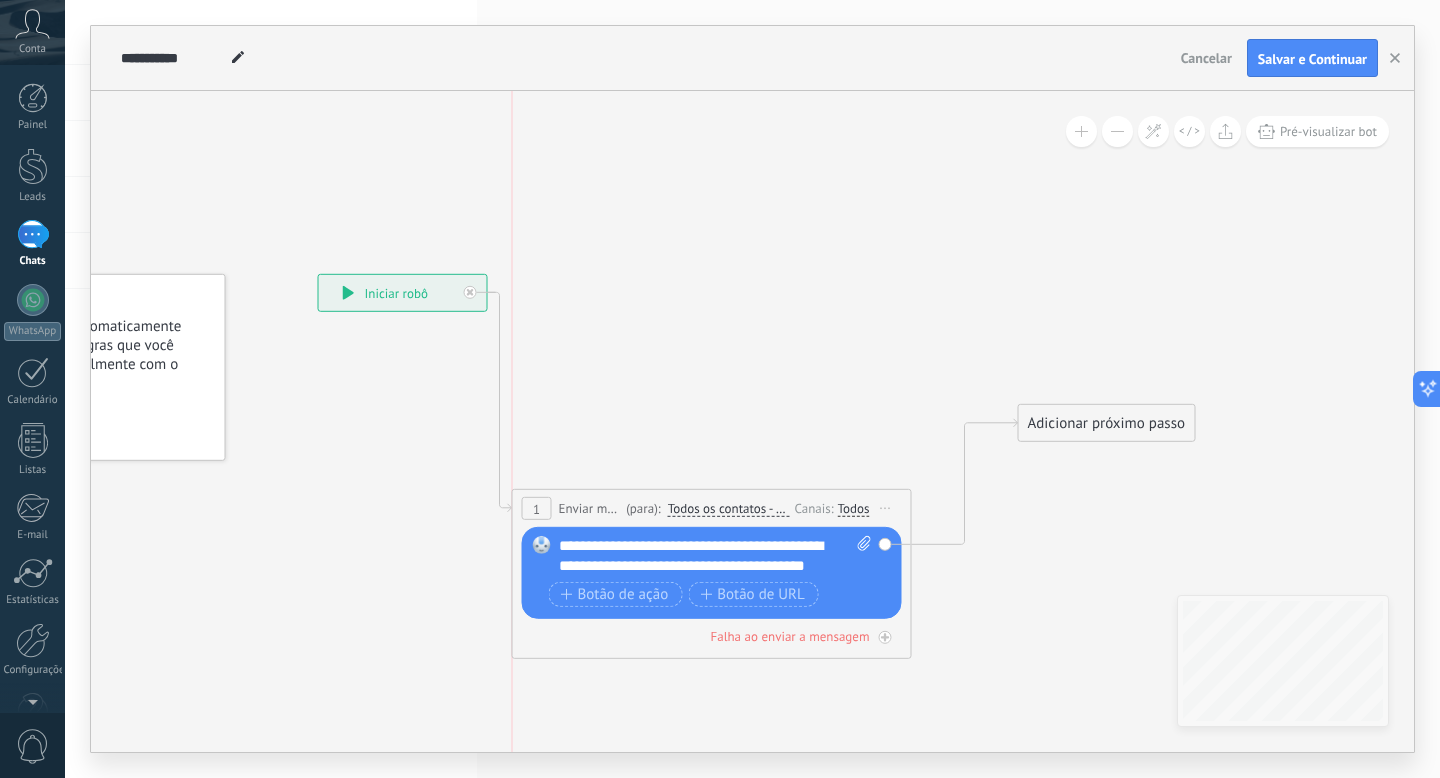 drag, startPoint x: 768, startPoint y: 359, endPoint x: 722, endPoint y: 509, distance: 156.89487 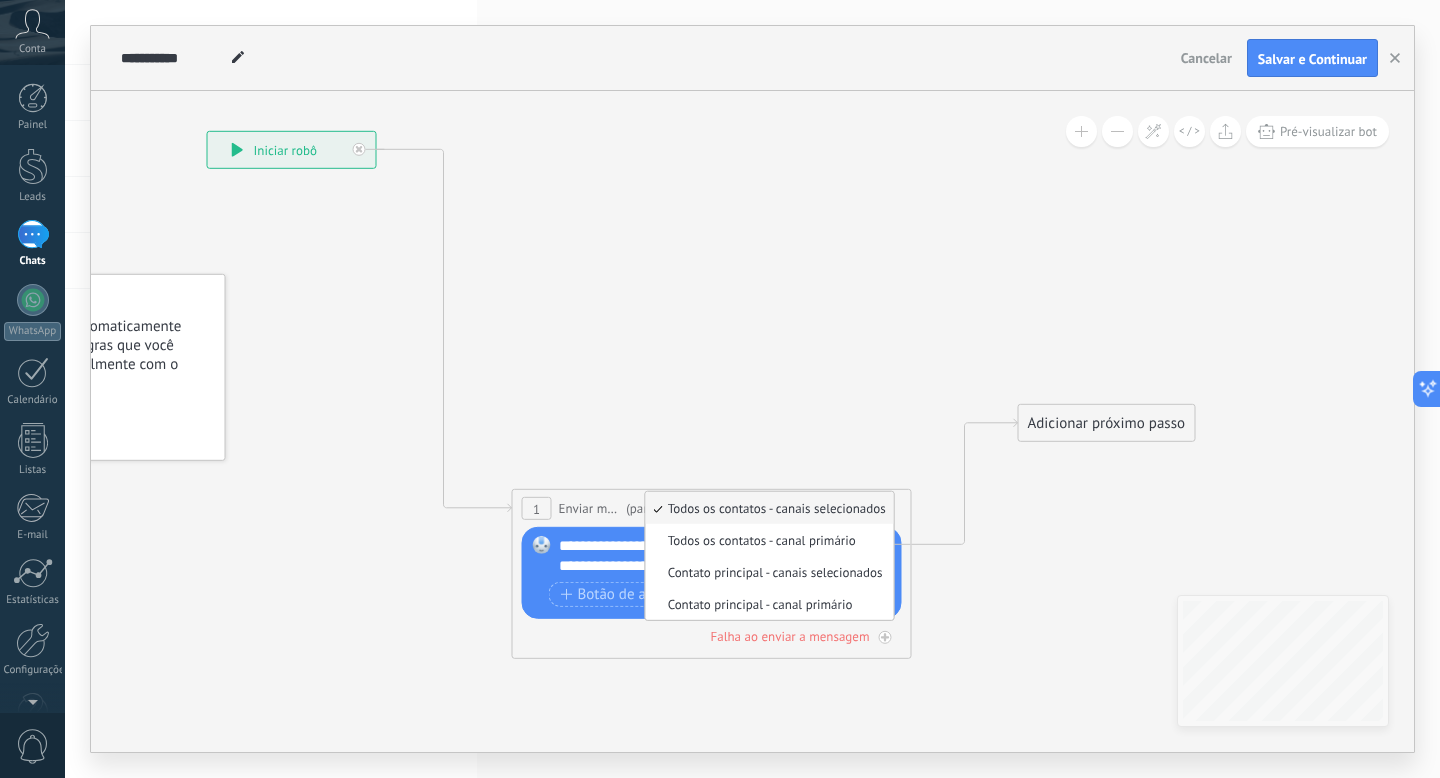 drag, startPoint x: 417, startPoint y: 284, endPoint x: 306, endPoint y: 142, distance: 180.23596 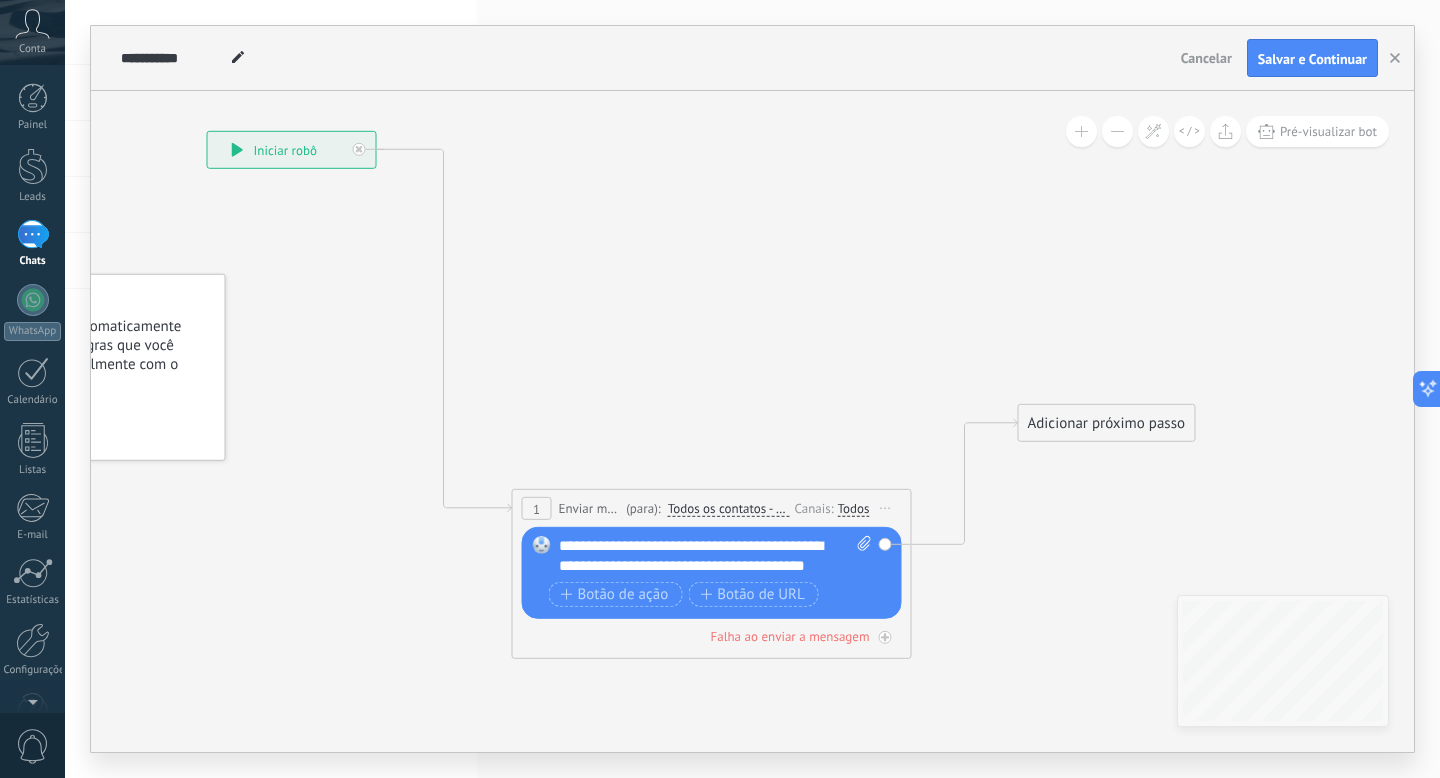 drag, startPoint x: 636, startPoint y: 578, endPoint x: 560, endPoint y: 430, distance: 166.37308 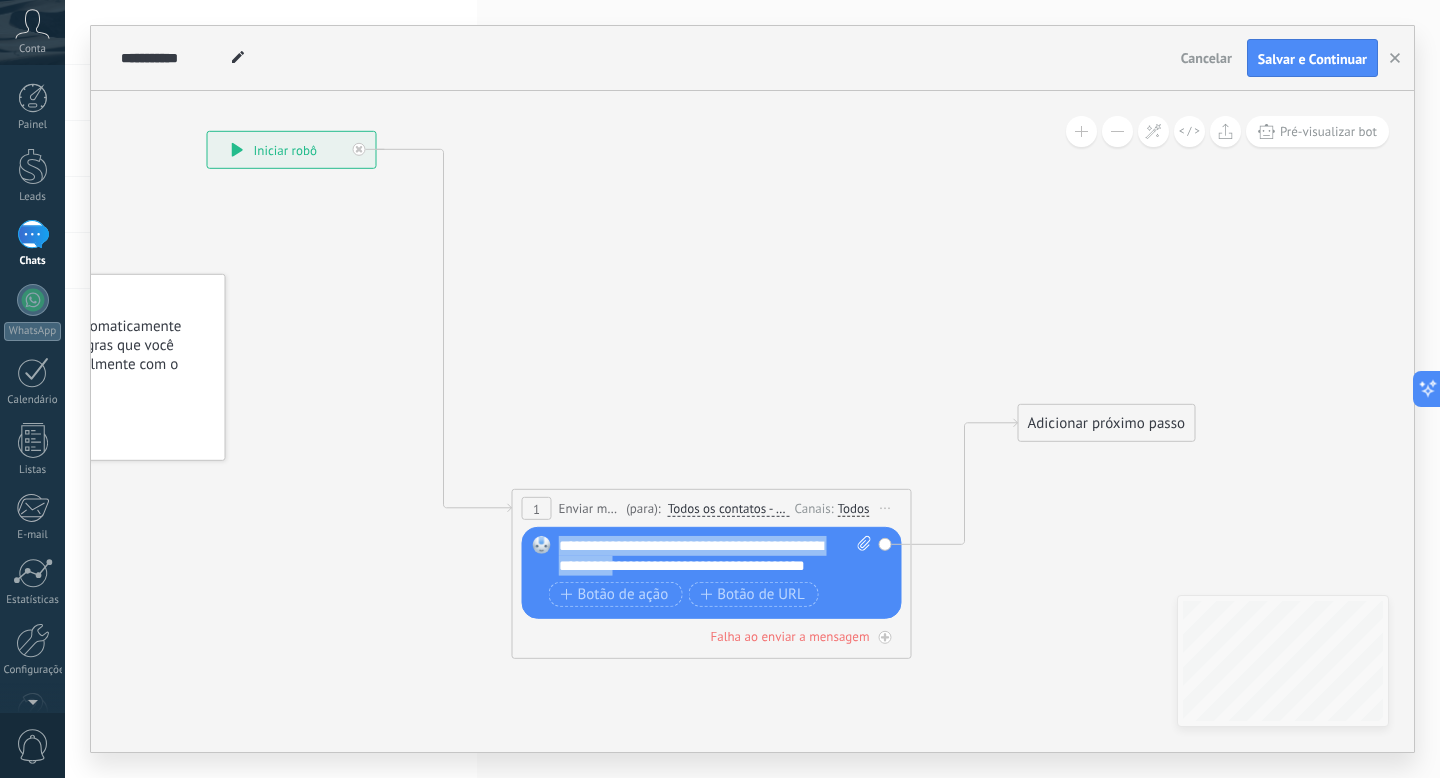 drag, startPoint x: 632, startPoint y: 567, endPoint x: 641, endPoint y: 378, distance: 189.21416 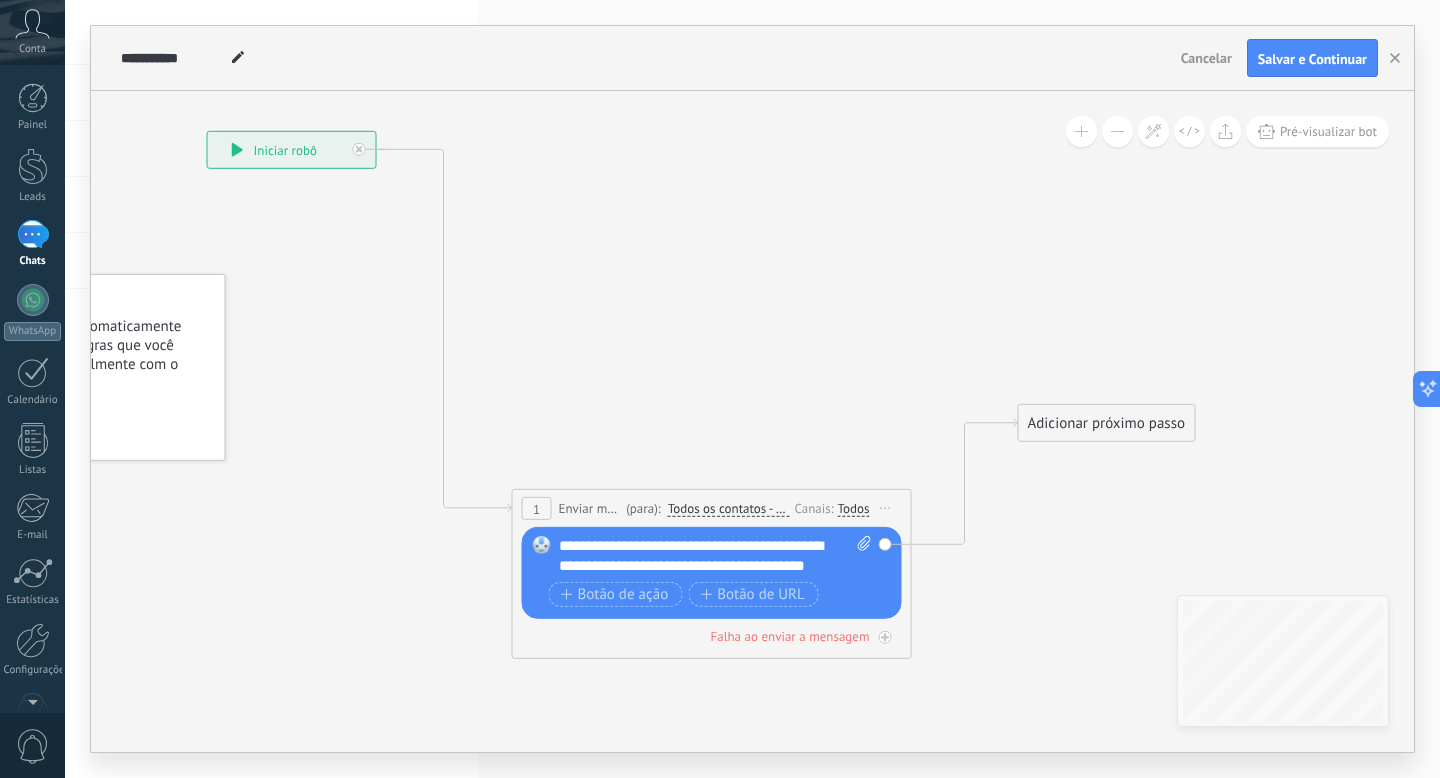 click 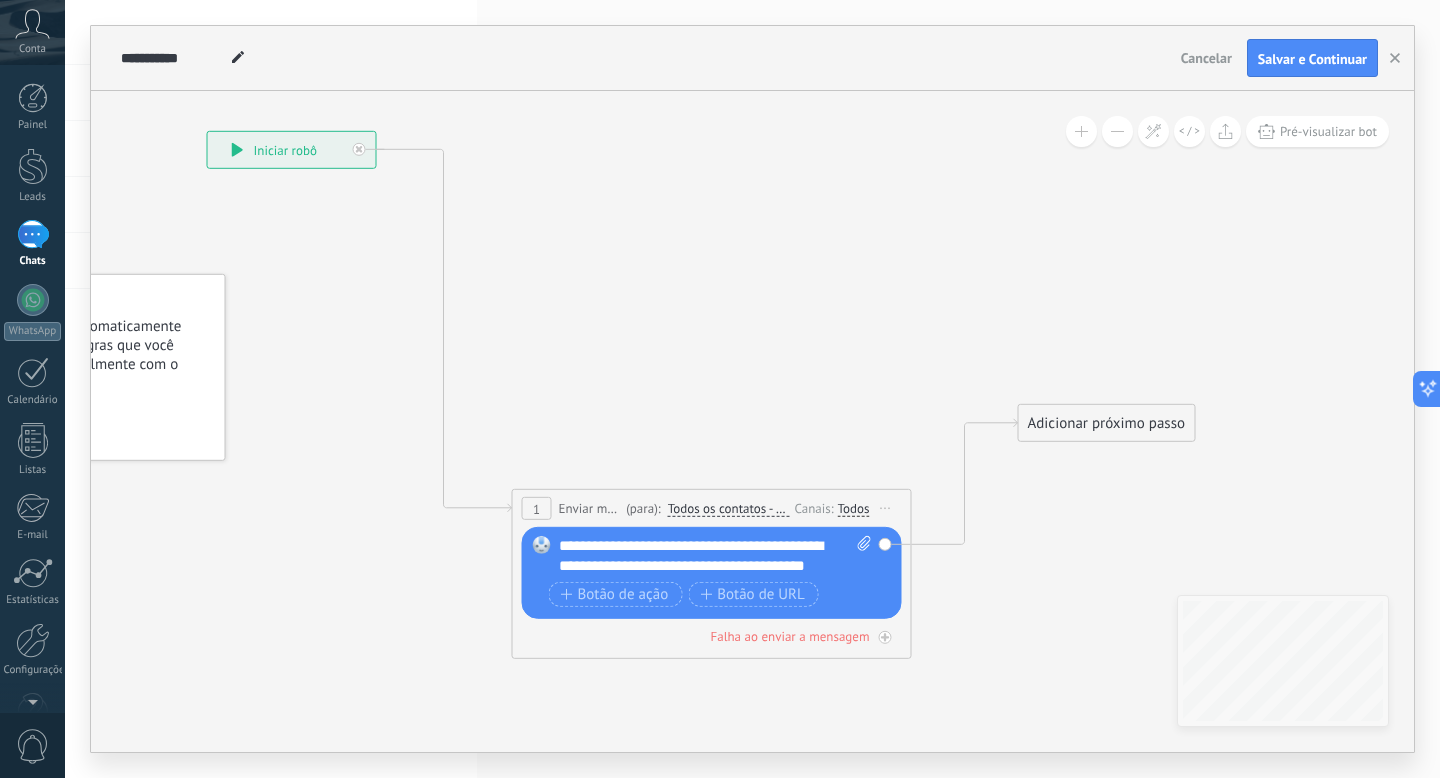 drag, startPoint x: 780, startPoint y: 534, endPoint x: 703, endPoint y: 445, distance: 117.68602 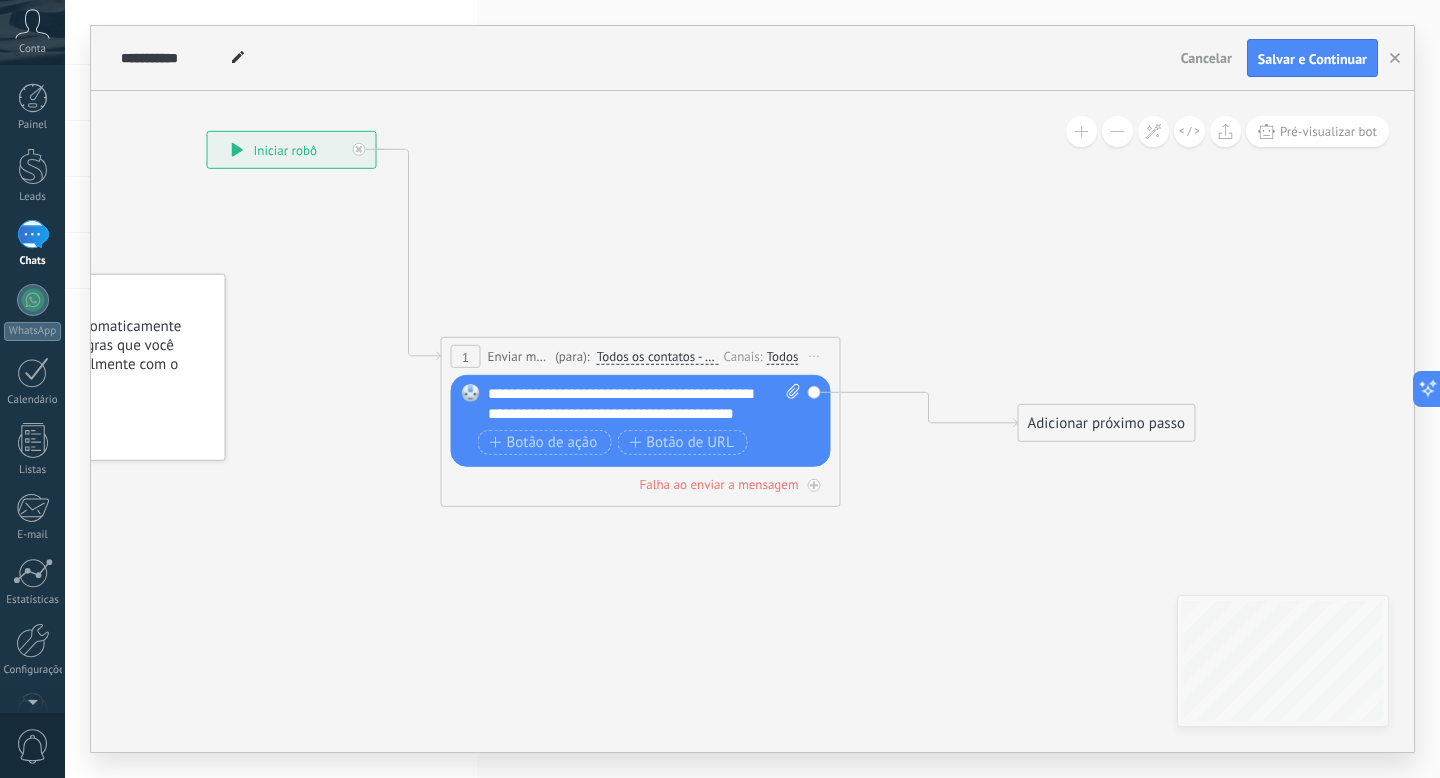 drag, startPoint x: 770, startPoint y: 496, endPoint x: 699, endPoint y: 343, distance: 168.67128 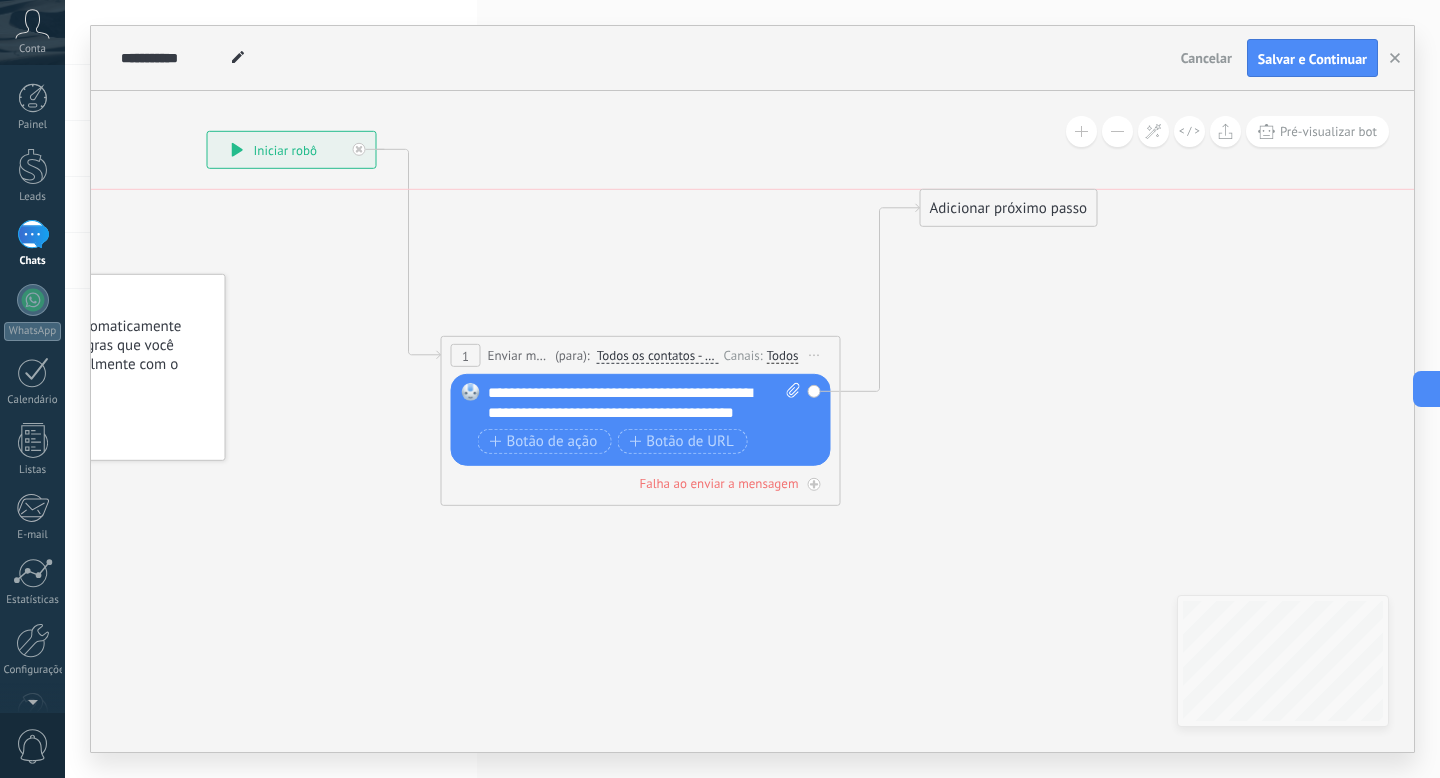 drag, startPoint x: 1061, startPoint y: 413, endPoint x: 963, endPoint y: 190, distance: 243.58366 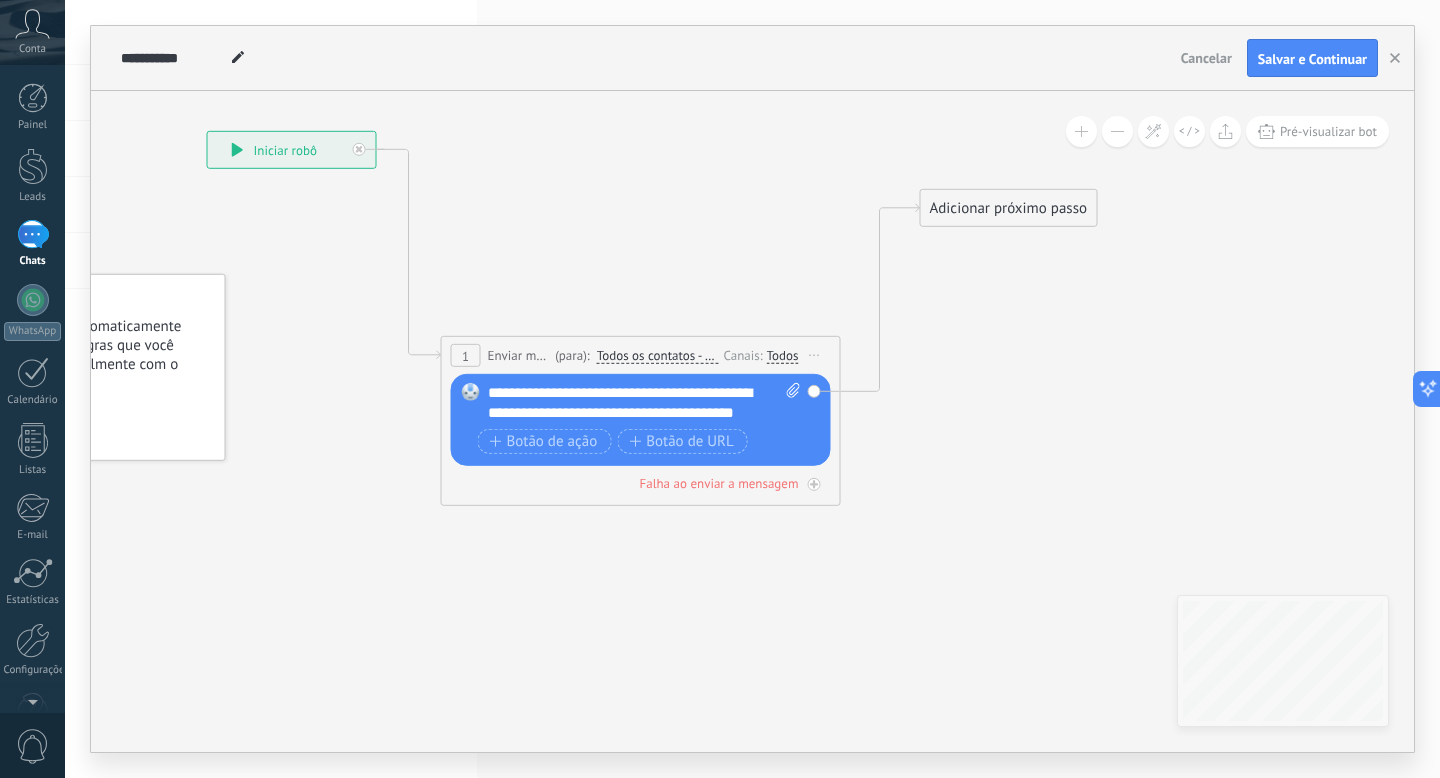 click on "Adicionar próximo passo" at bounding box center (1009, 208) 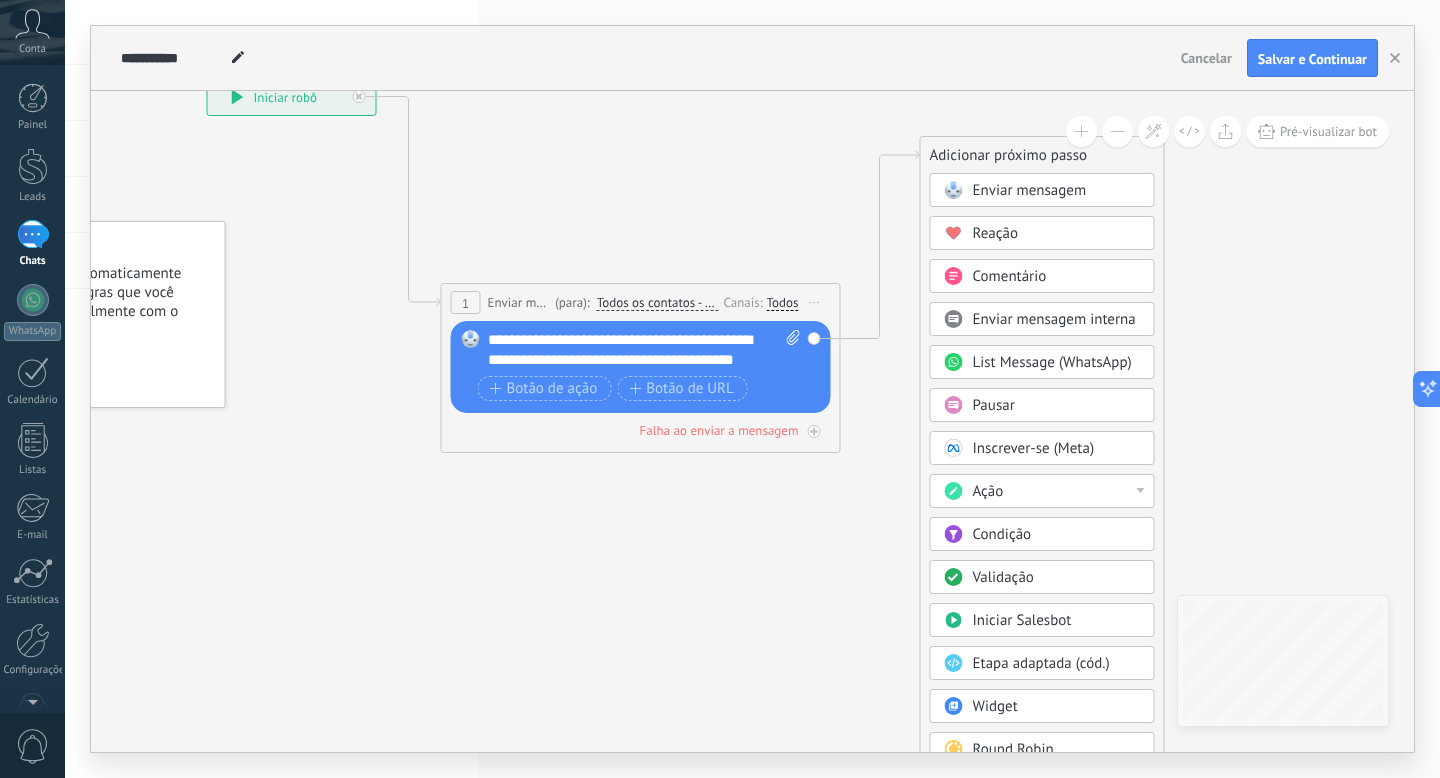 click on "Validação" at bounding box center [1003, 577] 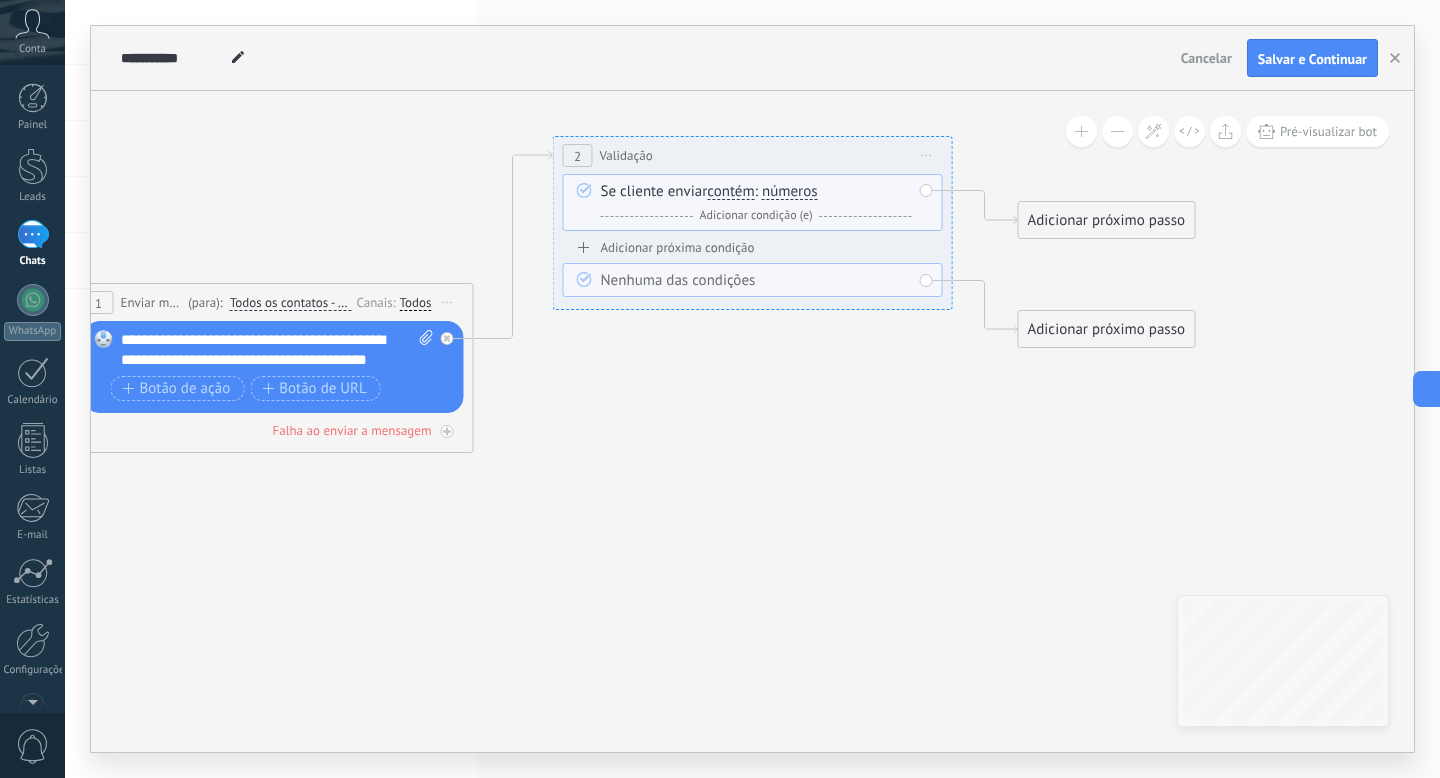 click on "números" at bounding box center [790, 192] 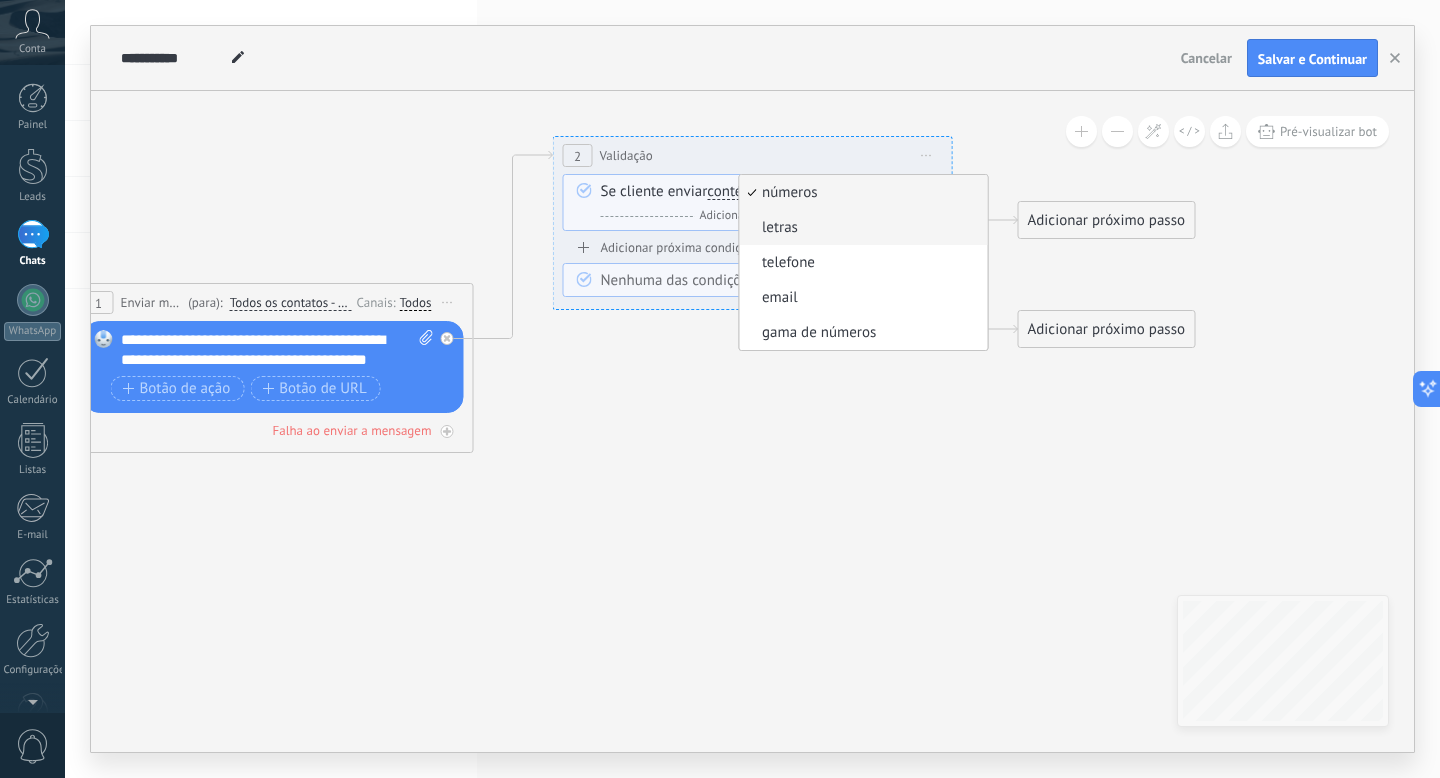 click on "letras" at bounding box center [861, 228] 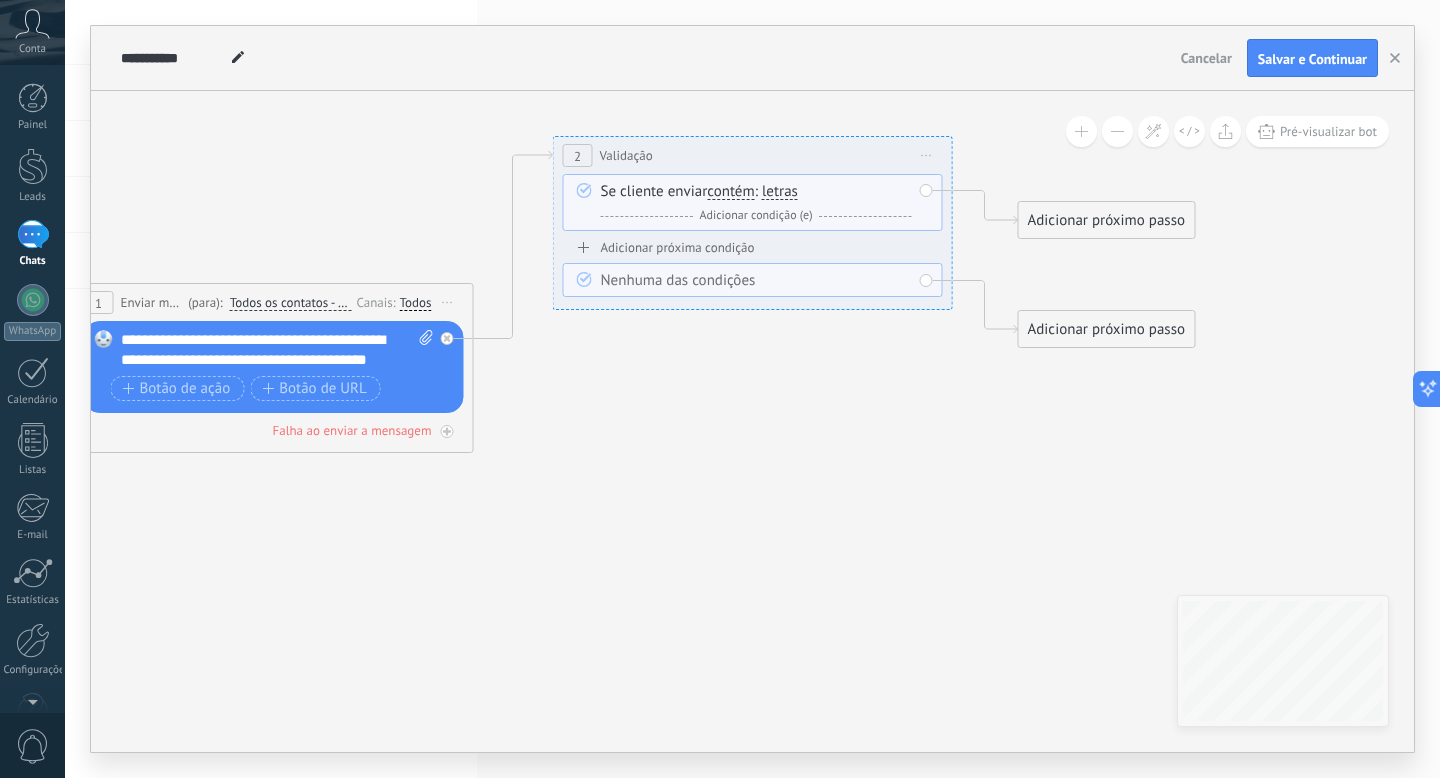 click on "Adicionar próximo passo" at bounding box center (1107, 220) 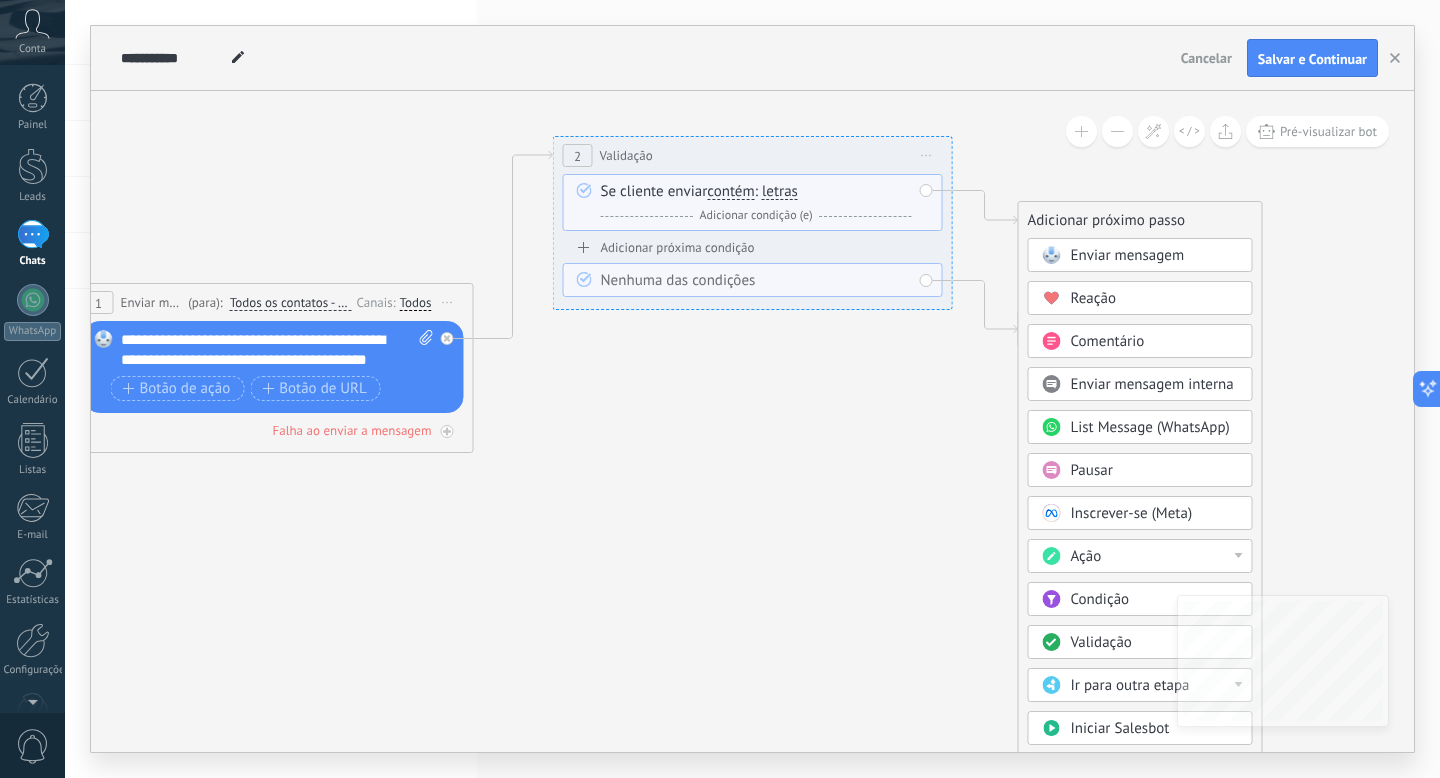 click on "Enviar mensagem" at bounding box center (1128, 255) 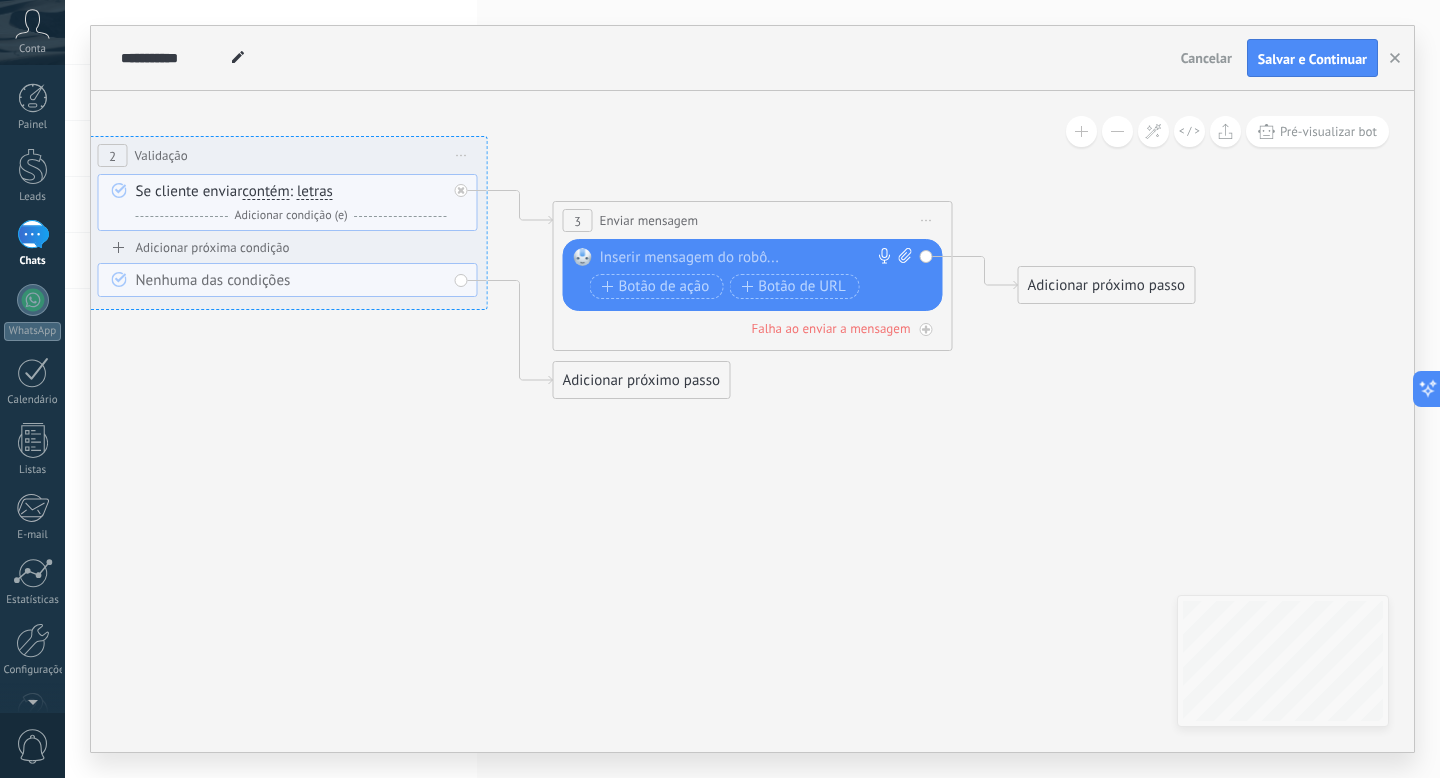 click at bounding box center [748, 258] 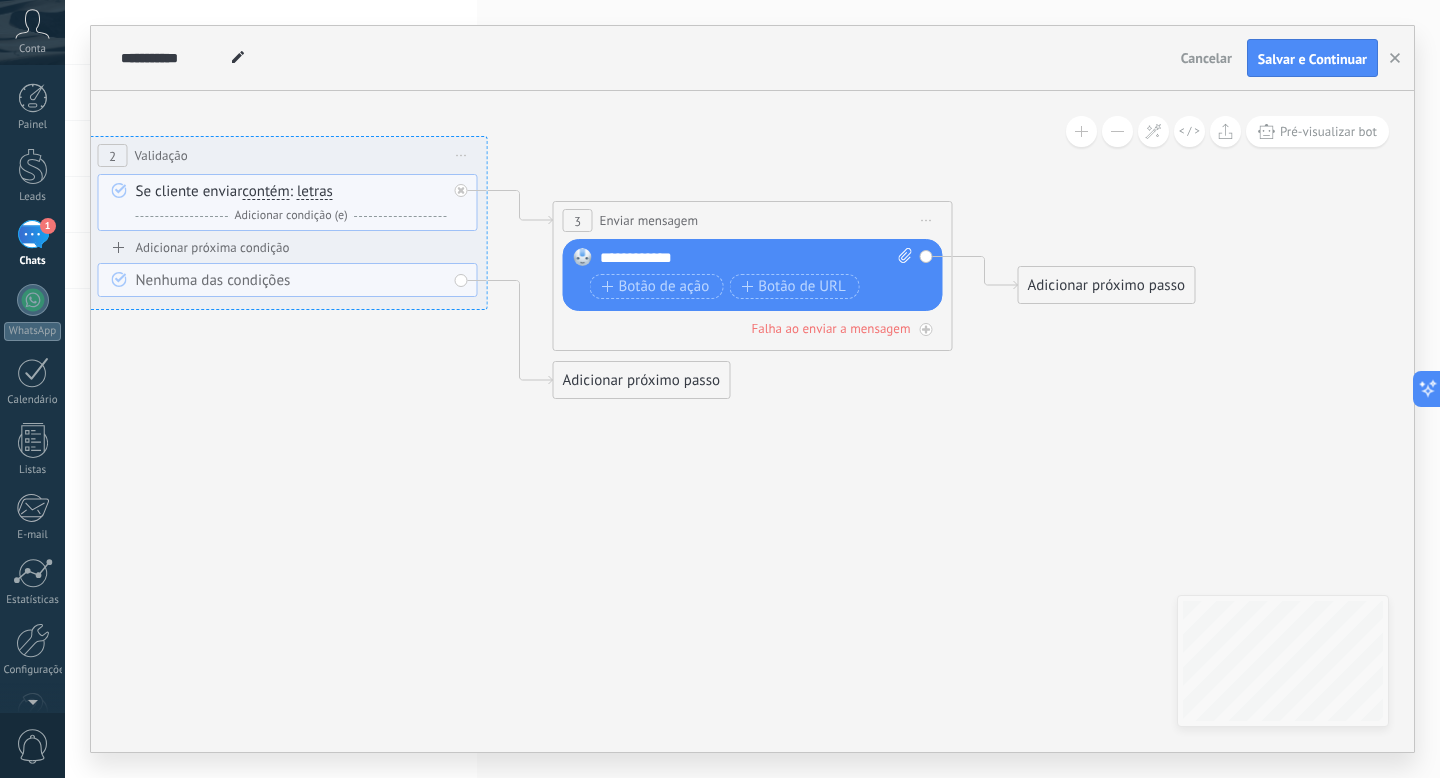 click on "**********" at bounding box center [756, 258] 